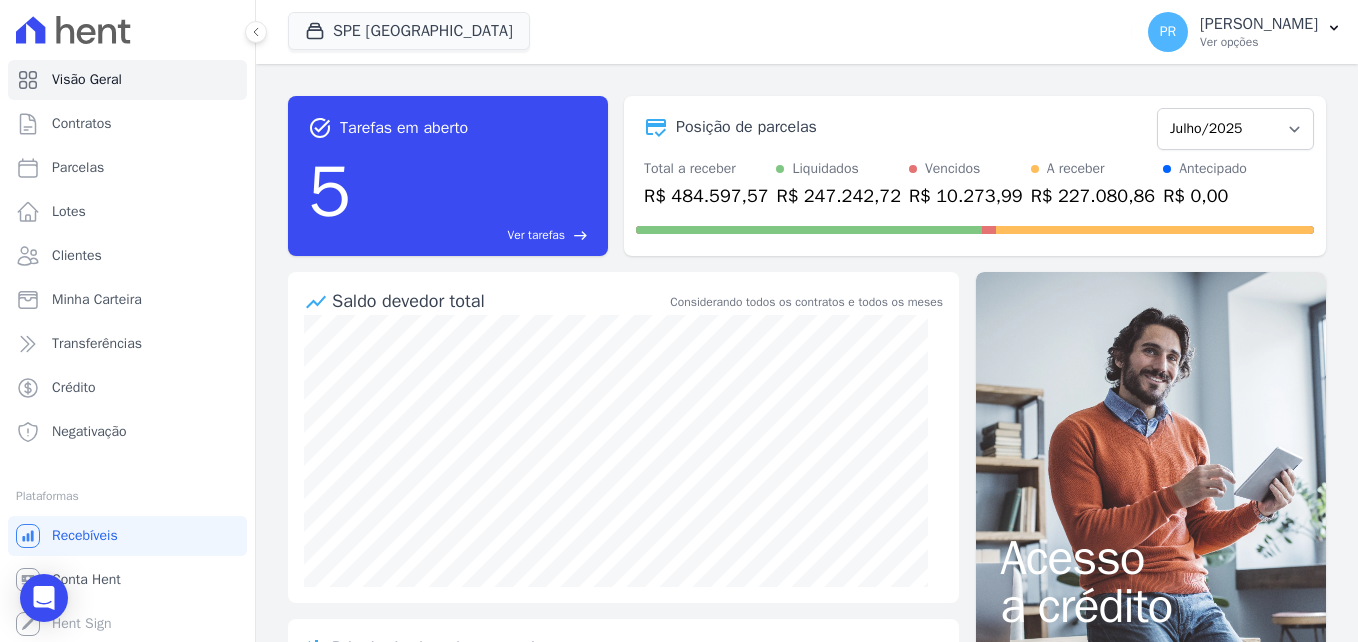 scroll, scrollTop: 0, scrollLeft: 0, axis: both 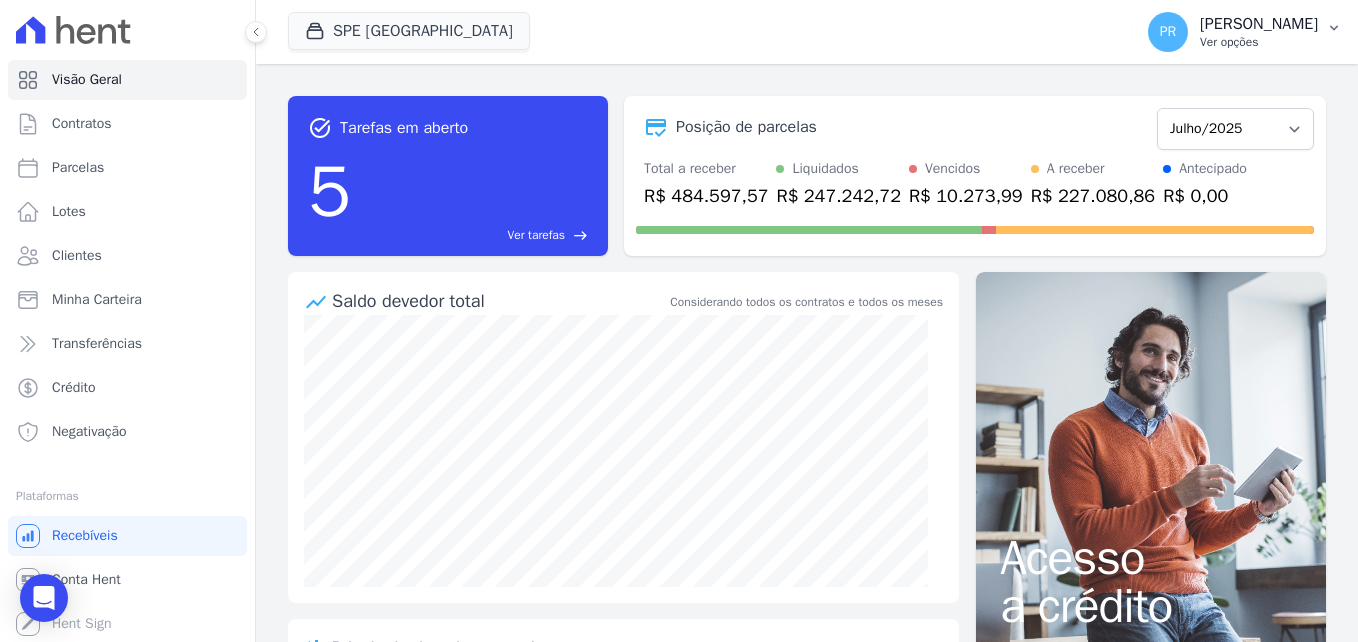 click 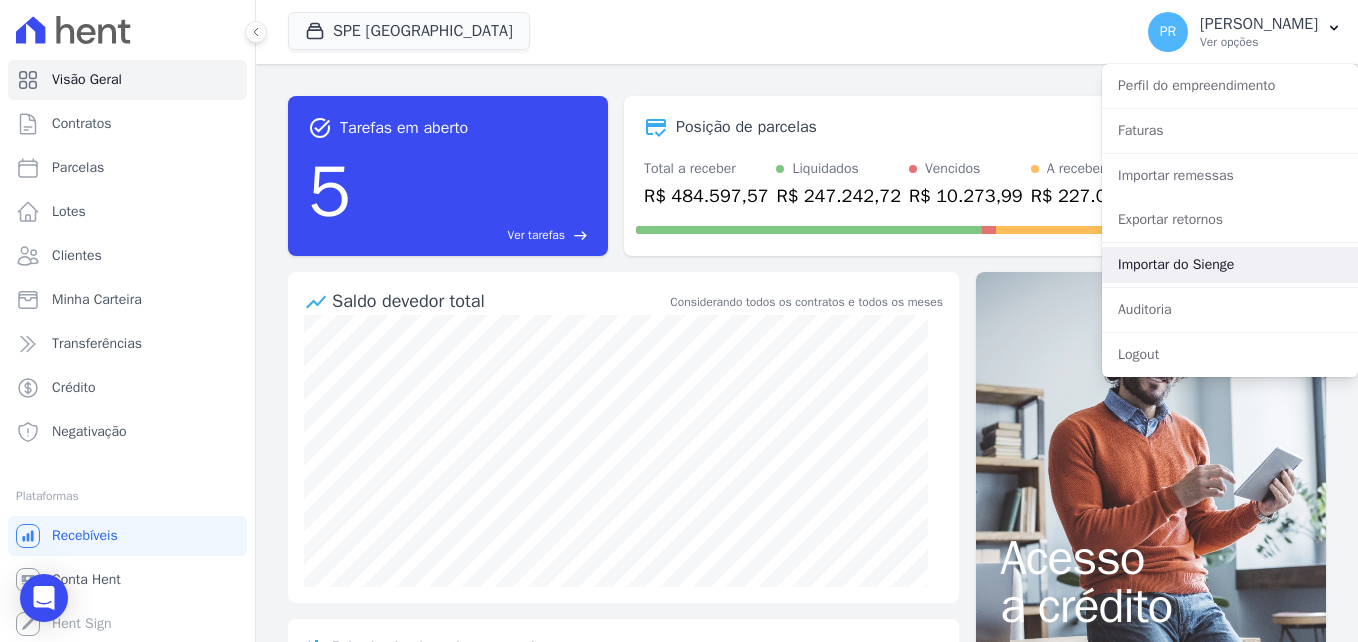 click on "Importar do Sienge" at bounding box center (1230, 265) 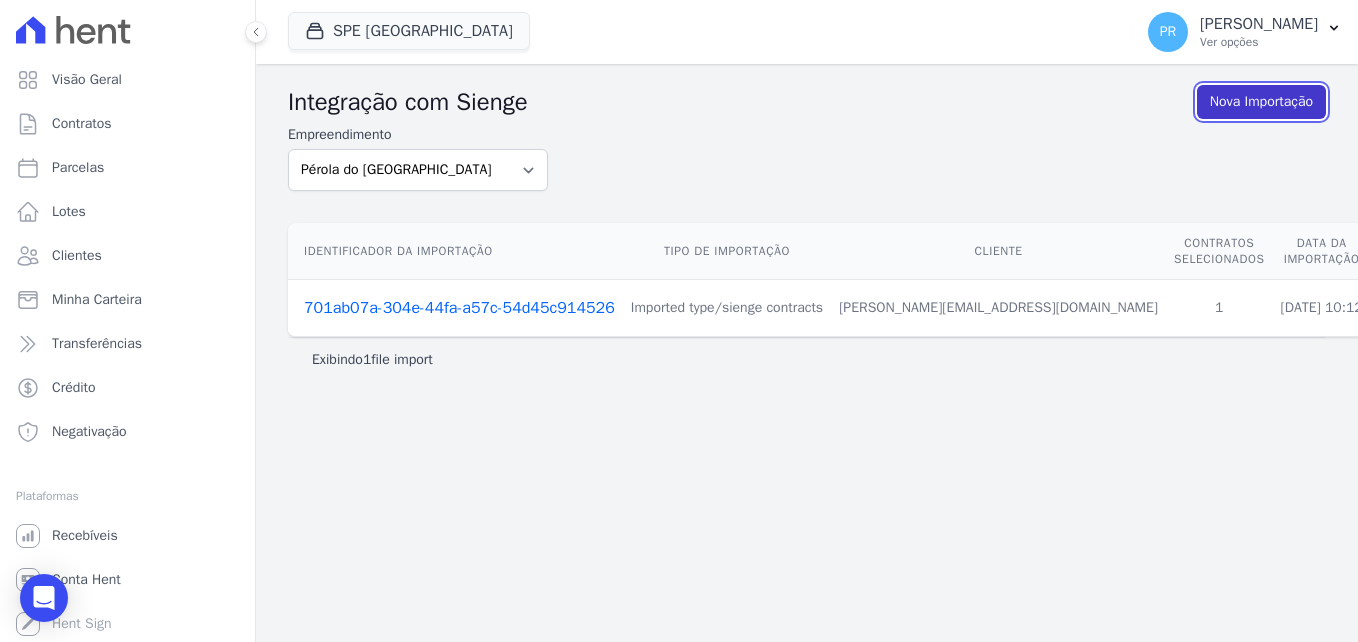 click on "Nova Importação" at bounding box center (1261, 102) 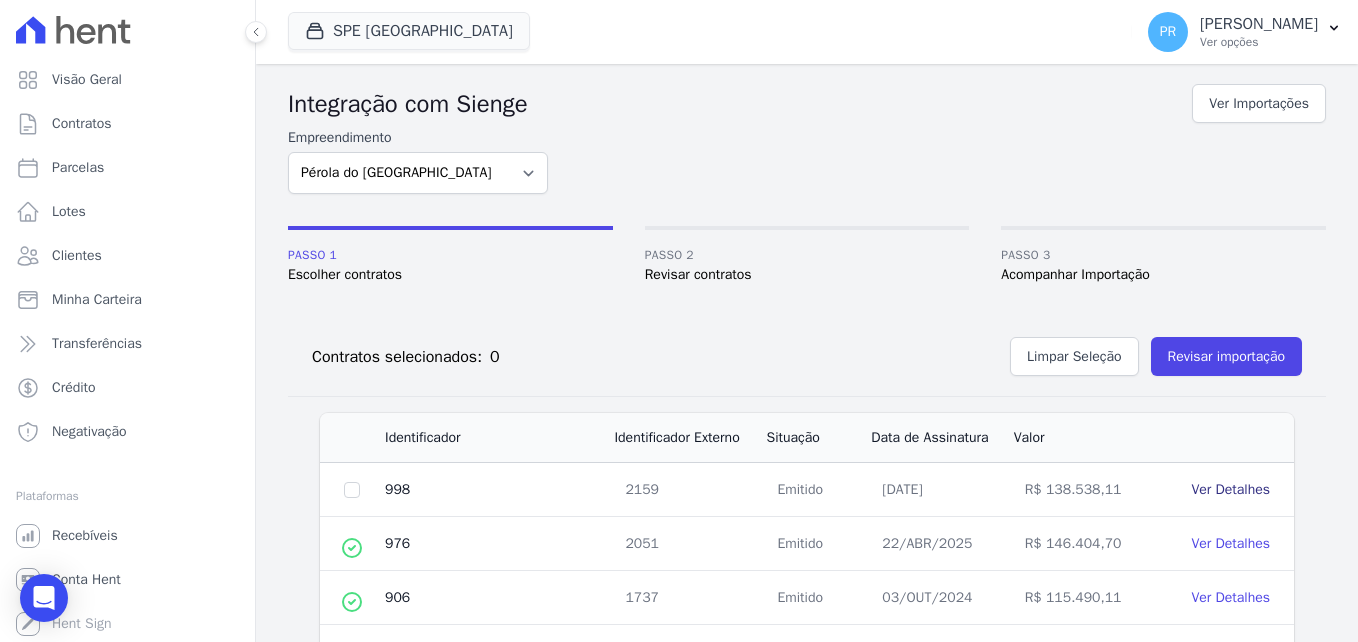 click on "Ver Detalhes" at bounding box center [1230, 489] 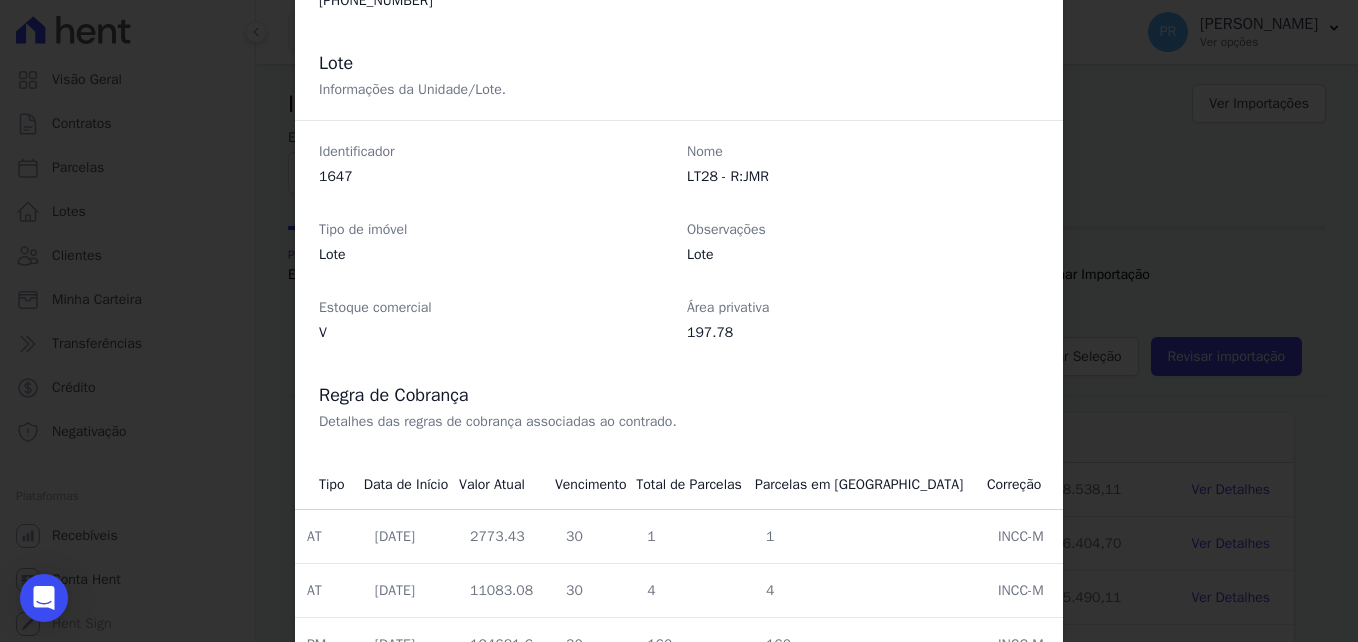 scroll, scrollTop: 638, scrollLeft: 0, axis: vertical 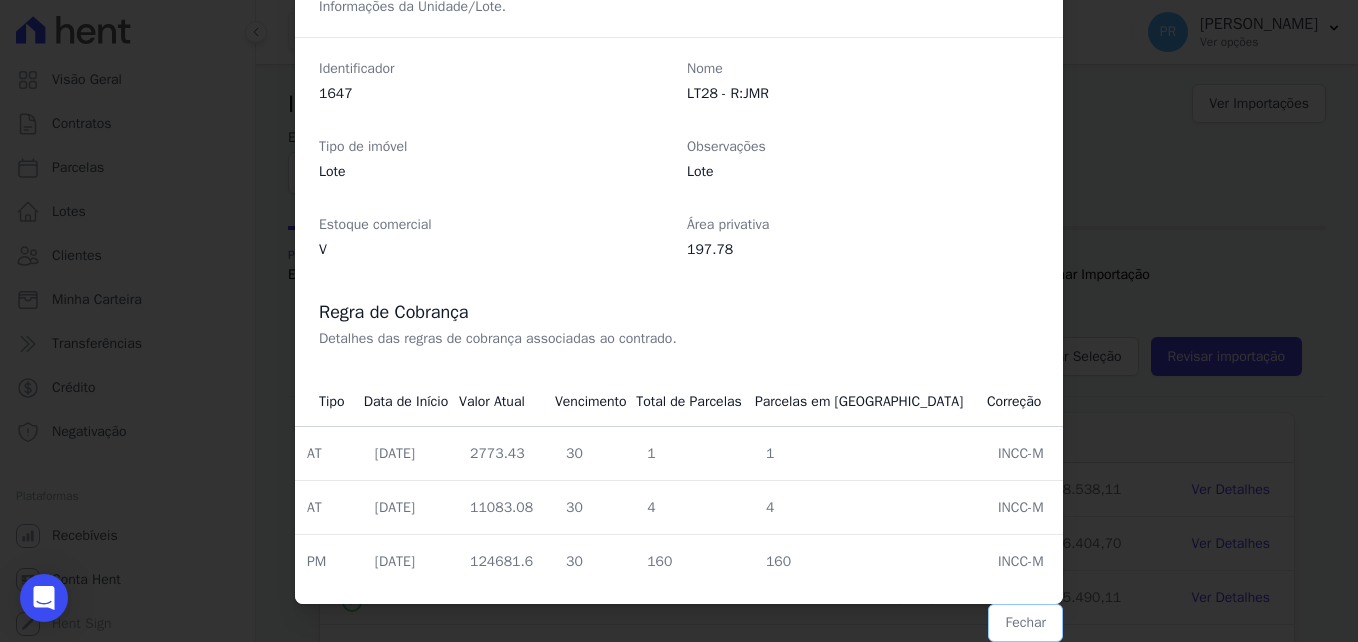 click on "Fechar" at bounding box center [1025, 623] 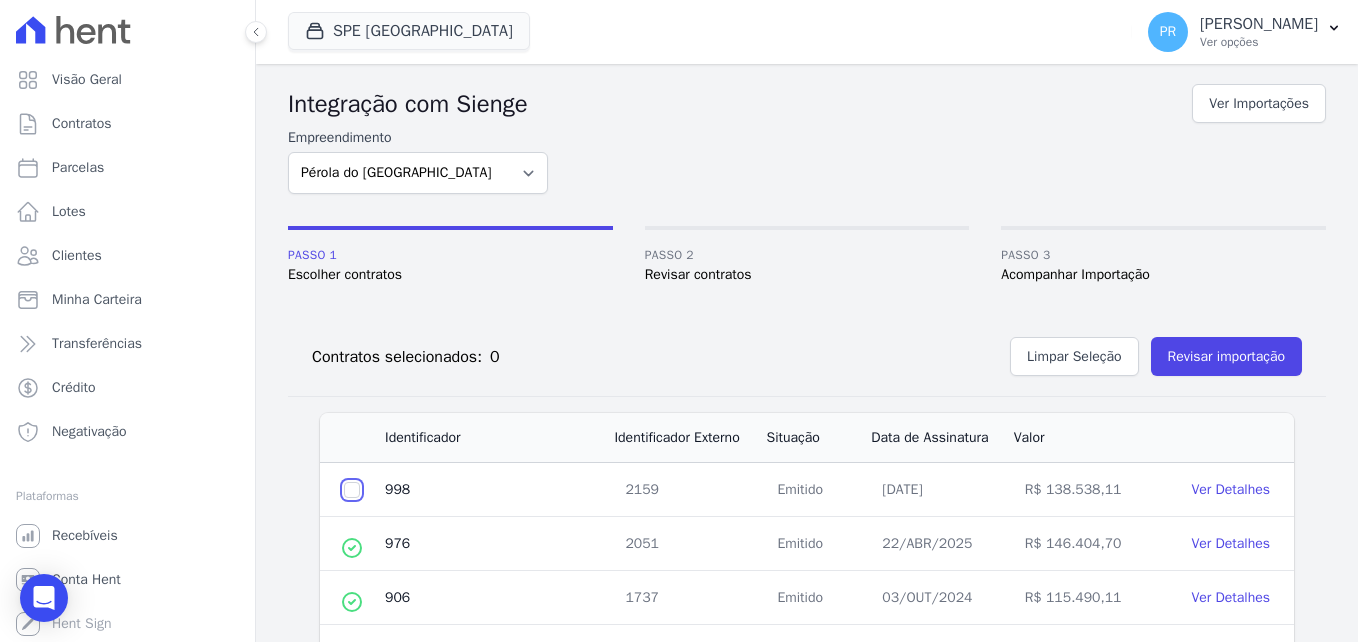 click at bounding box center (352, 490) 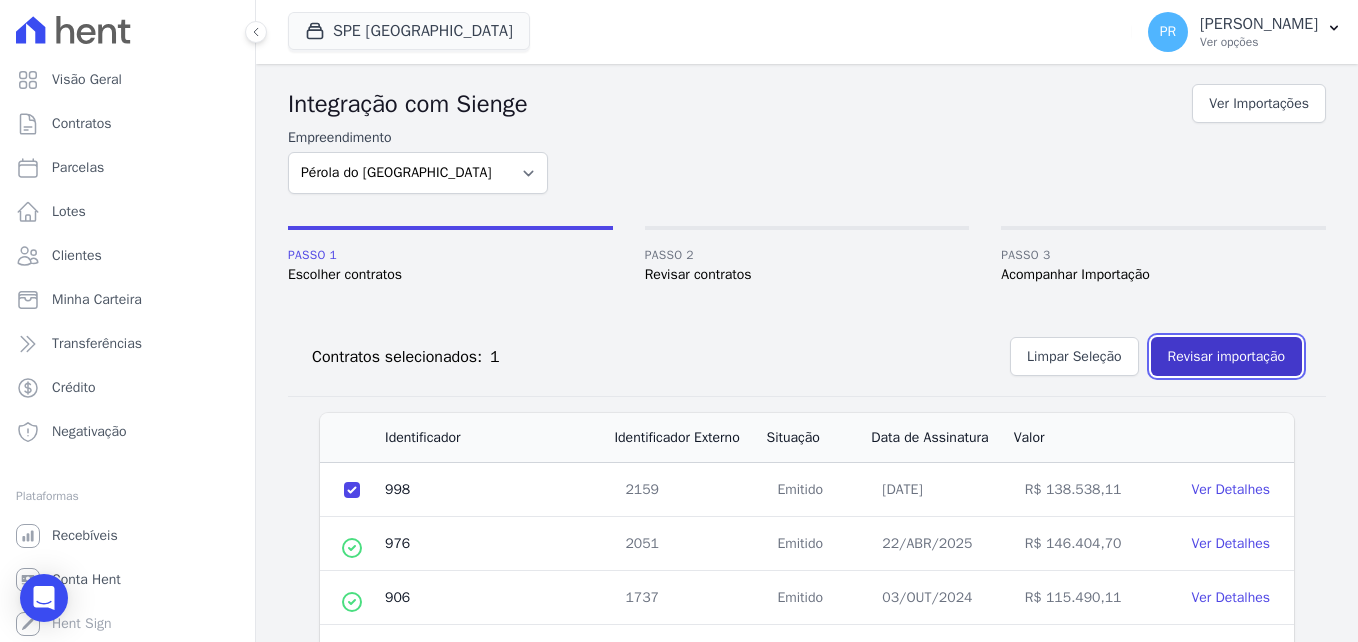 click on "Revisar importação" at bounding box center [1226, 356] 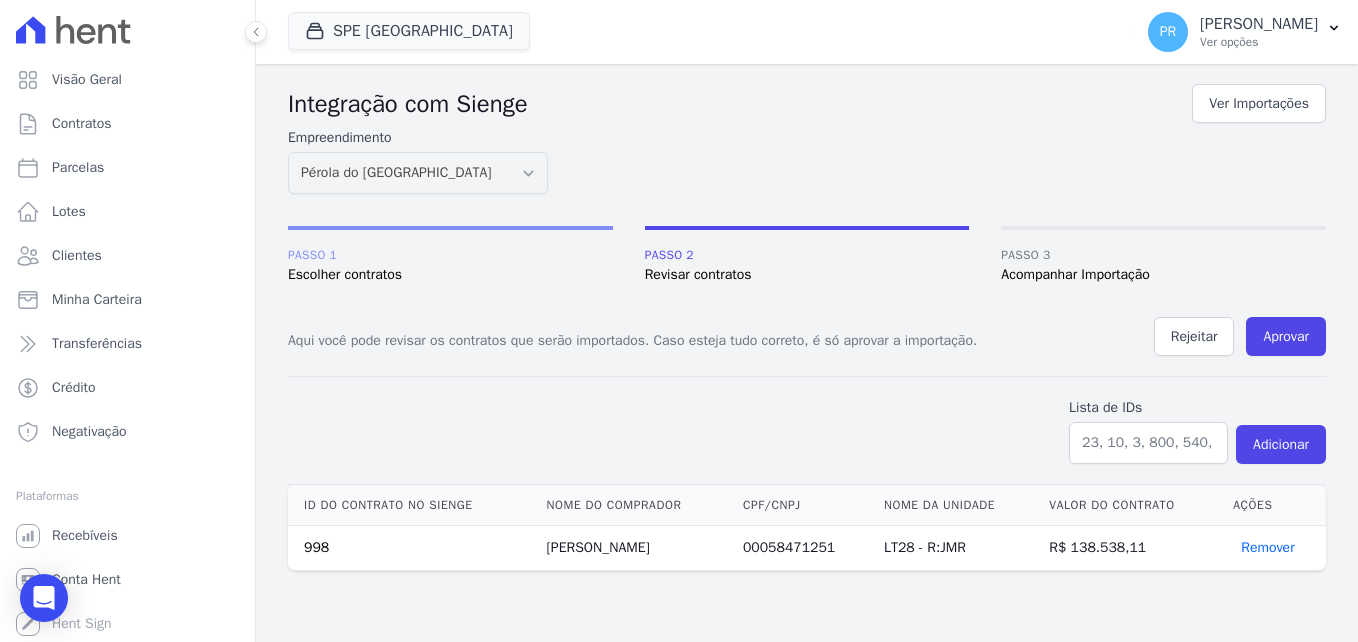 click on "Integração com Sienge
Ver Importações
Empreendimento
Pérola do Tocantins
SPE Montenegro
Passo 1 Escolher contratos
Passo 2 Revisar contratos
Passo 3 Acompanhar Importação
Aqui você pode revisar os contratos que serão importados. Caso esteja tudo correto, é só aprovar a importação.
Rejeitar
Aprovar
Lista de IDs
Adicionar
Fechar
Id do contrato no Sienge   CPF/CNPJ" at bounding box center (807, 325) 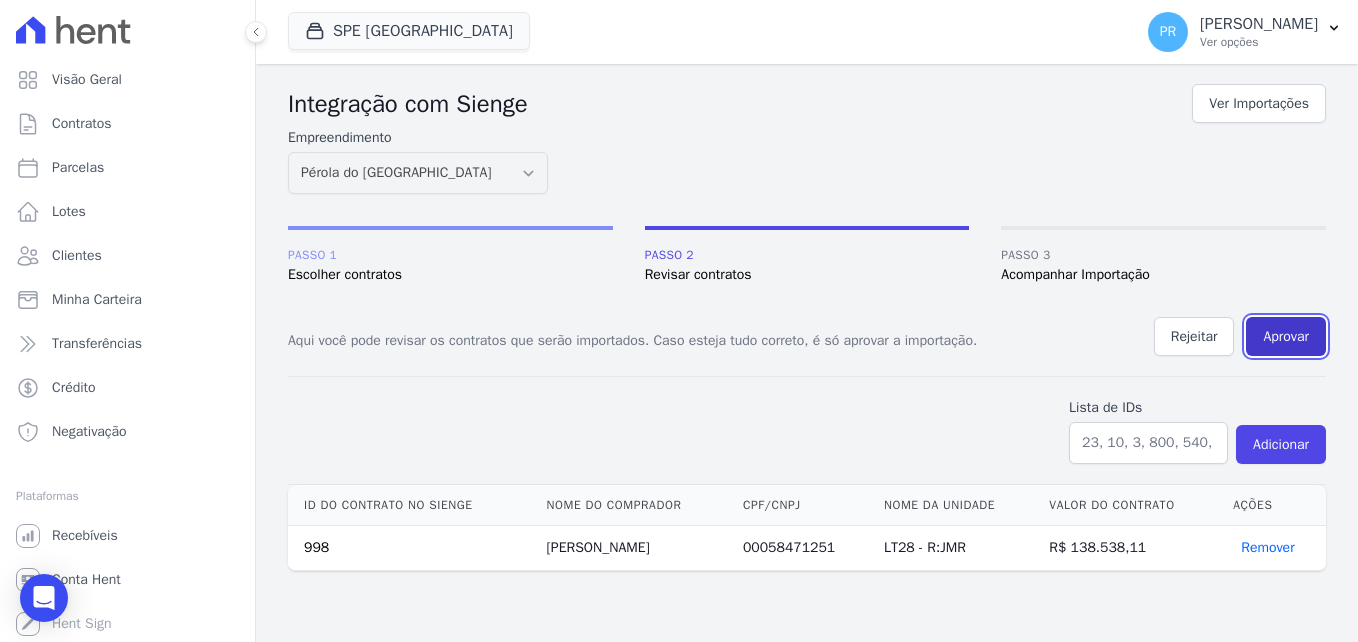 click on "Aprovar" at bounding box center (1286, 336) 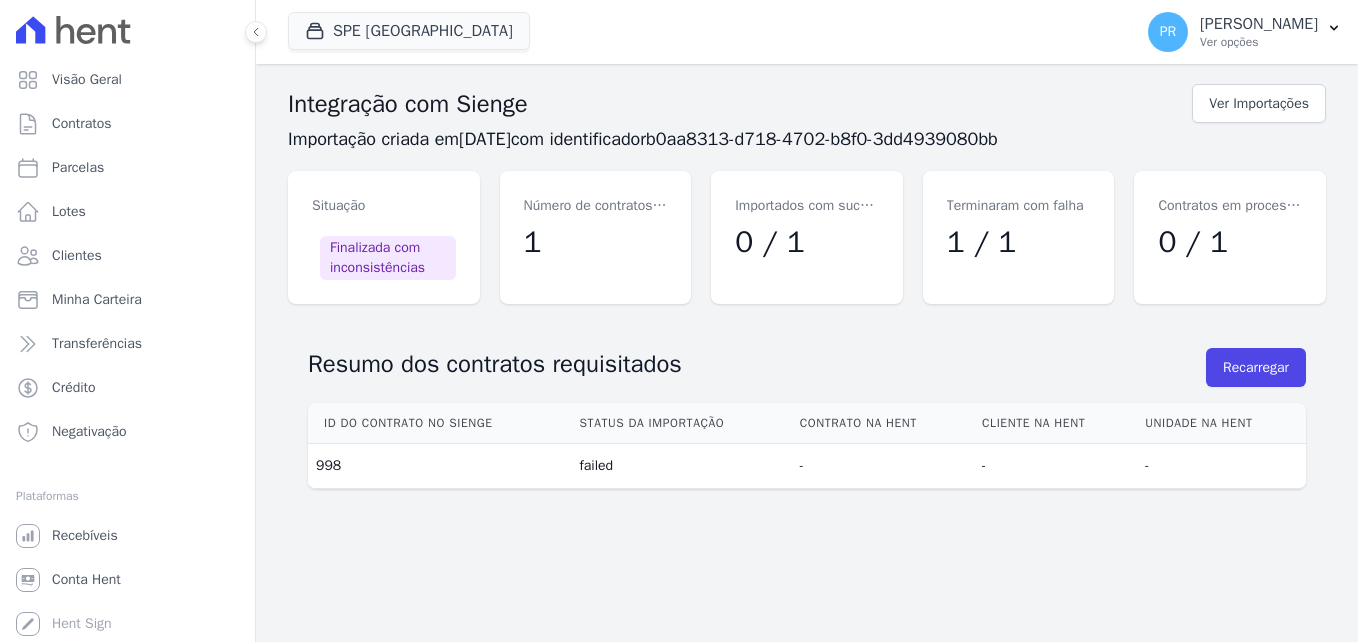 scroll, scrollTop: 0, scrollLeft: 0, axis: both 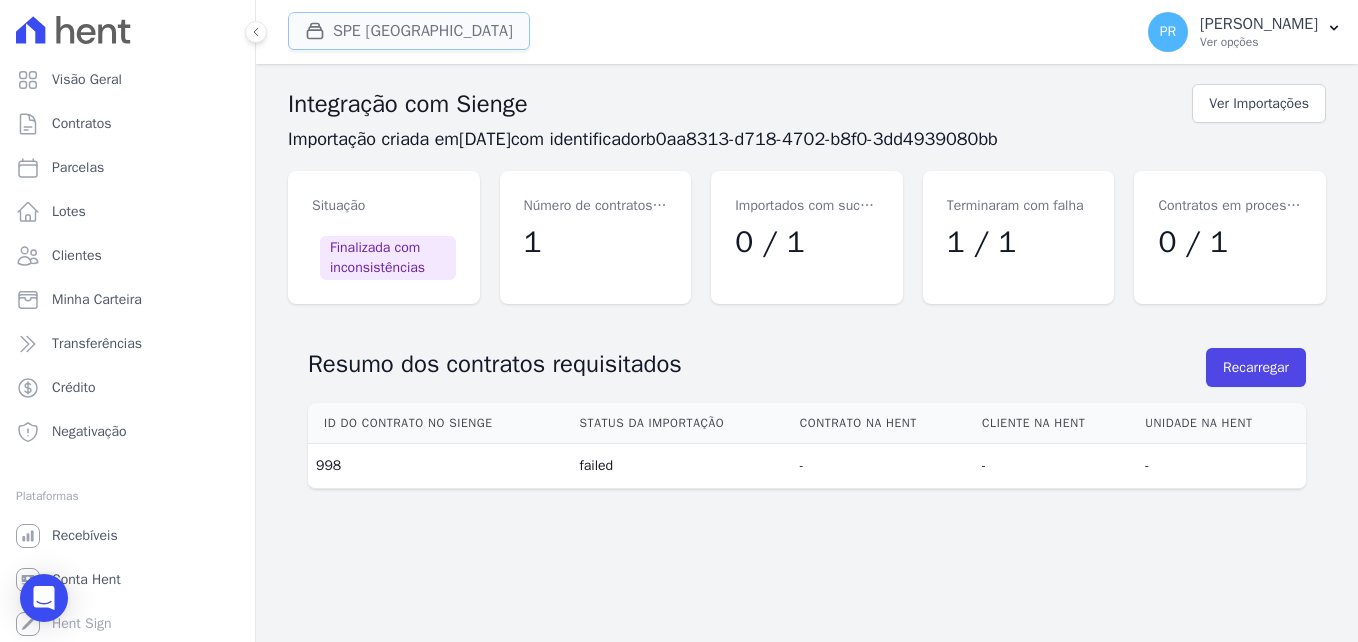 click on "SPE [GEOGRAPHIC_DATA]" at bounding box center (409, 31) 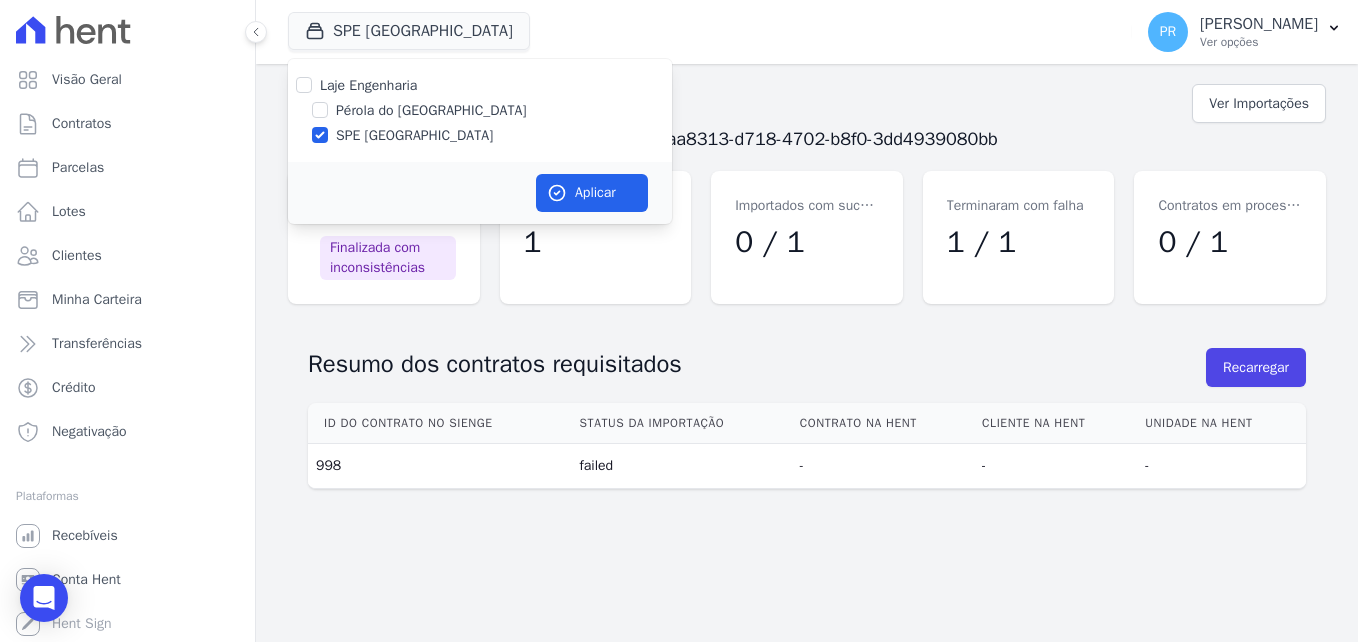 click on "SPE [GEOGRAPHIC_DATA]" at bounding box center (414, 135) 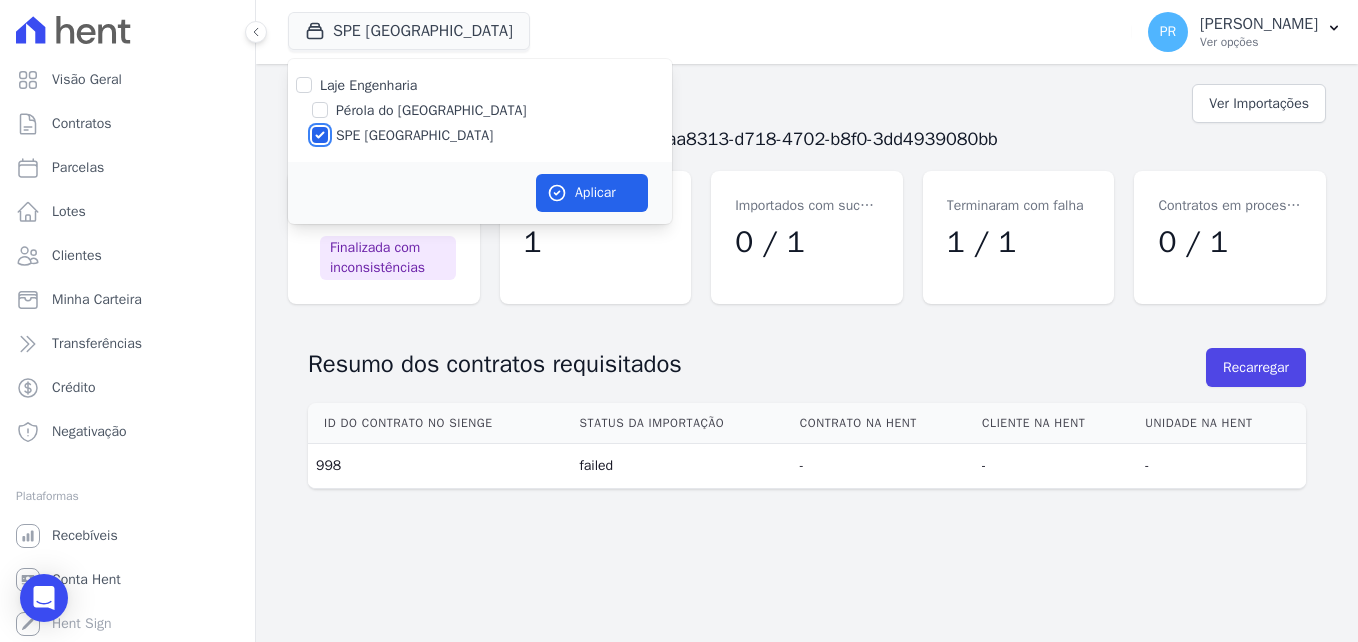 click on "SPE [GEOGRAPHIC_DATA]" at bounding box center (320, 135) 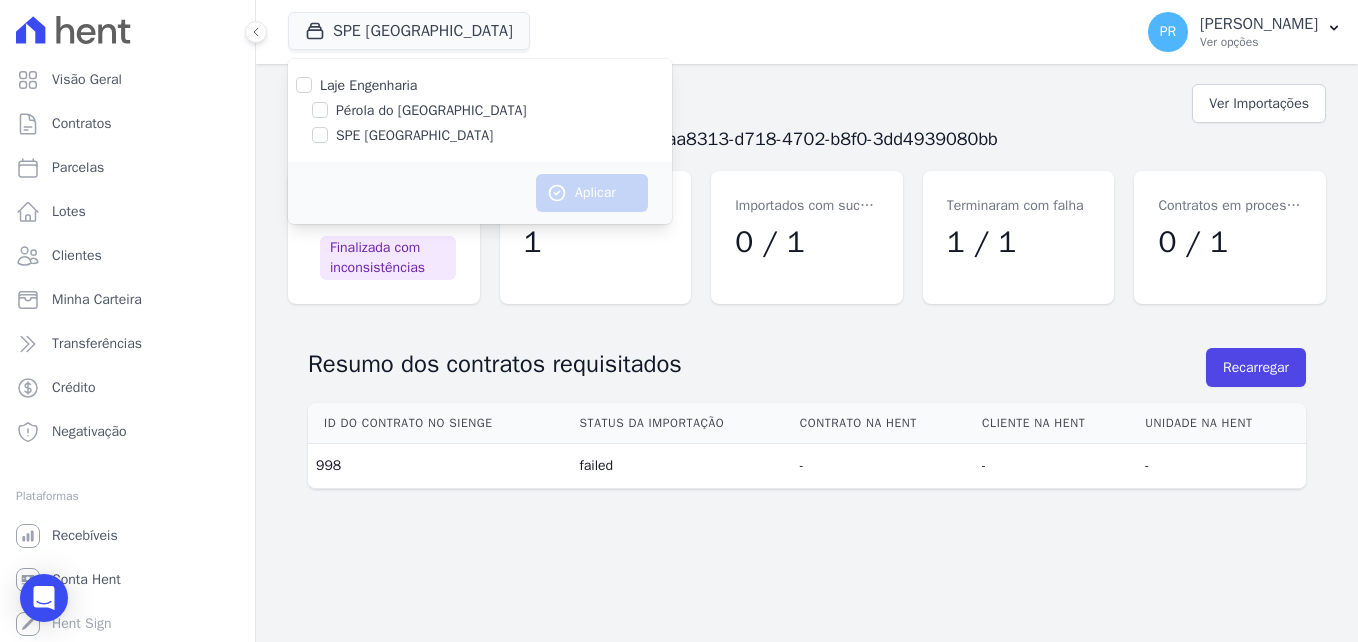 click on "Pérola do [GEOGRAPHIC_DATA]" at bounding box center [431, 110] 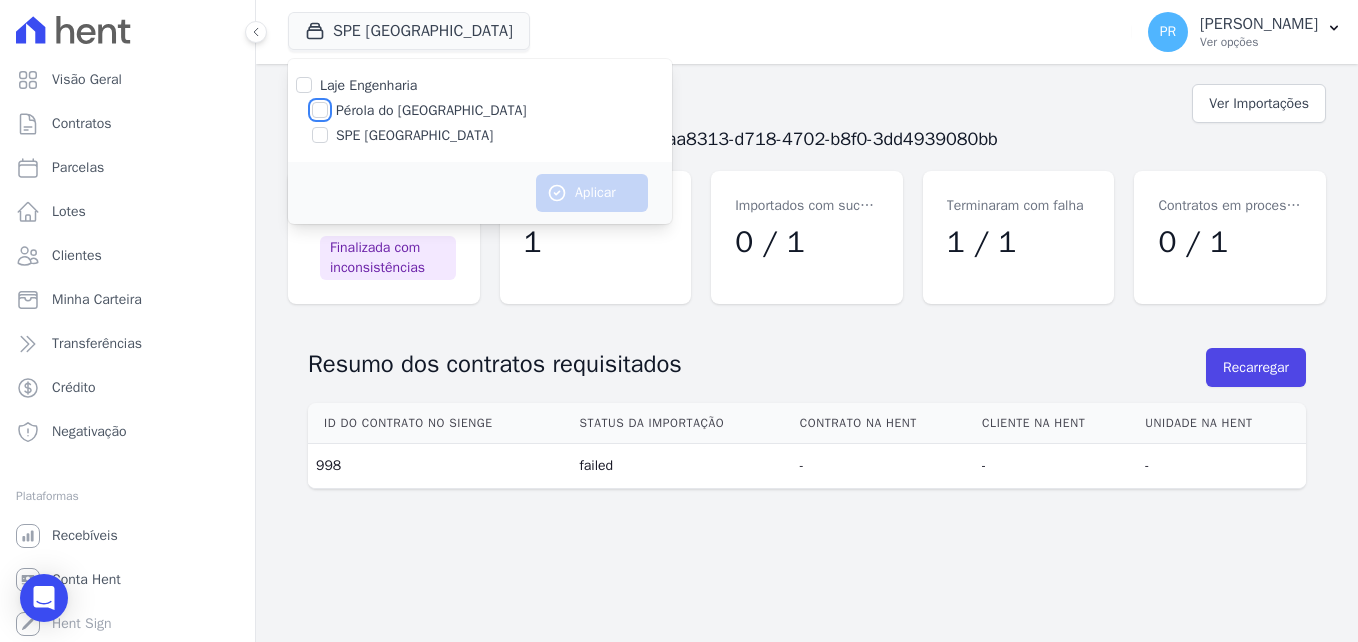 click on "Pérola do [GEOGRAPHIC_DATA]" at bounding box center [320, 110] 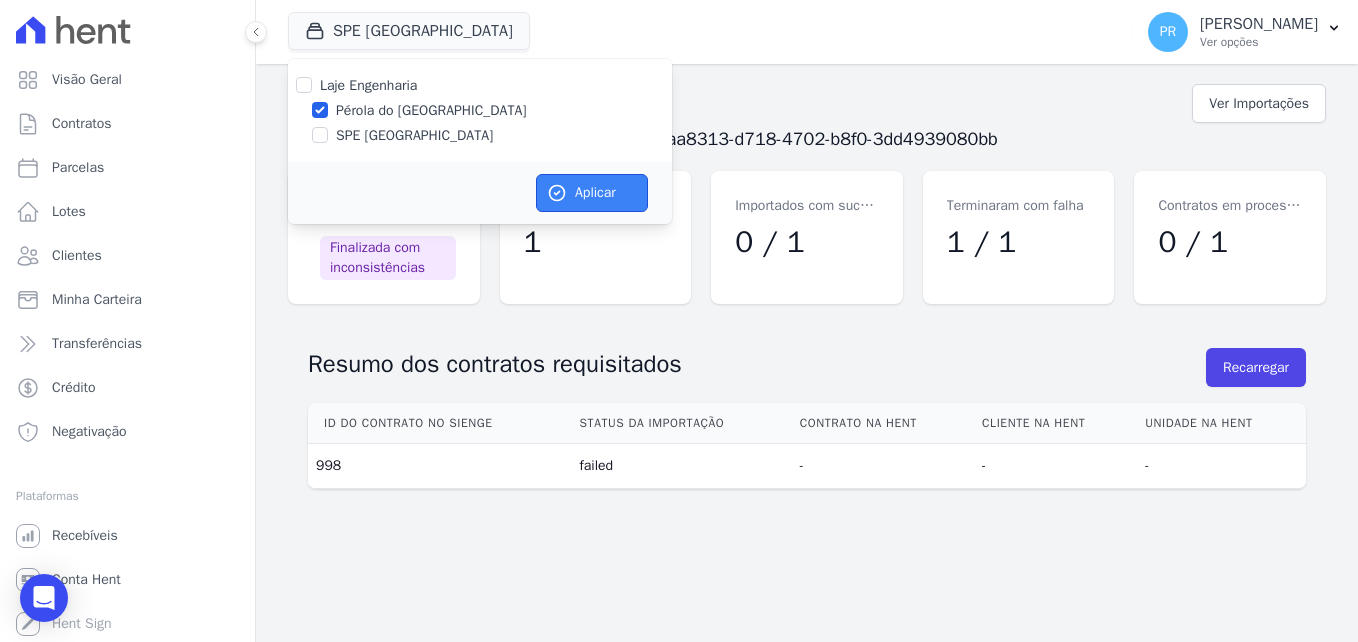 click on "Aplicar" at bounding box center [592, 193] 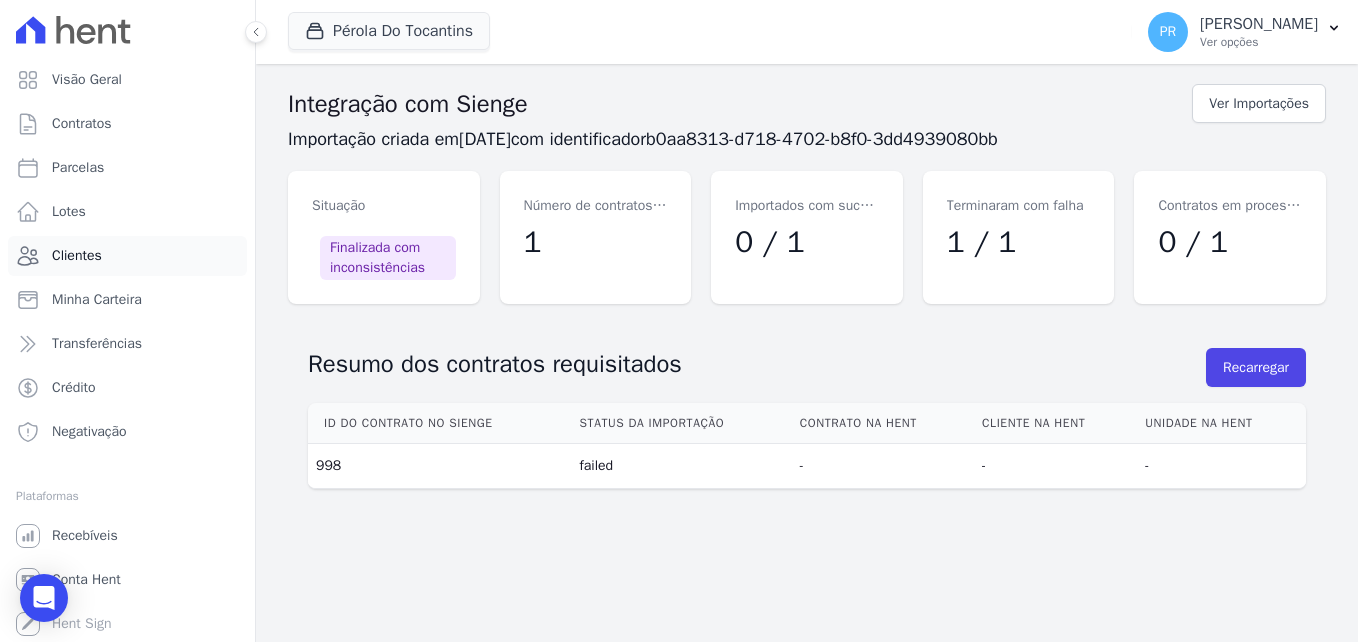 click on "Clientes" at bounding box center (127, 256) 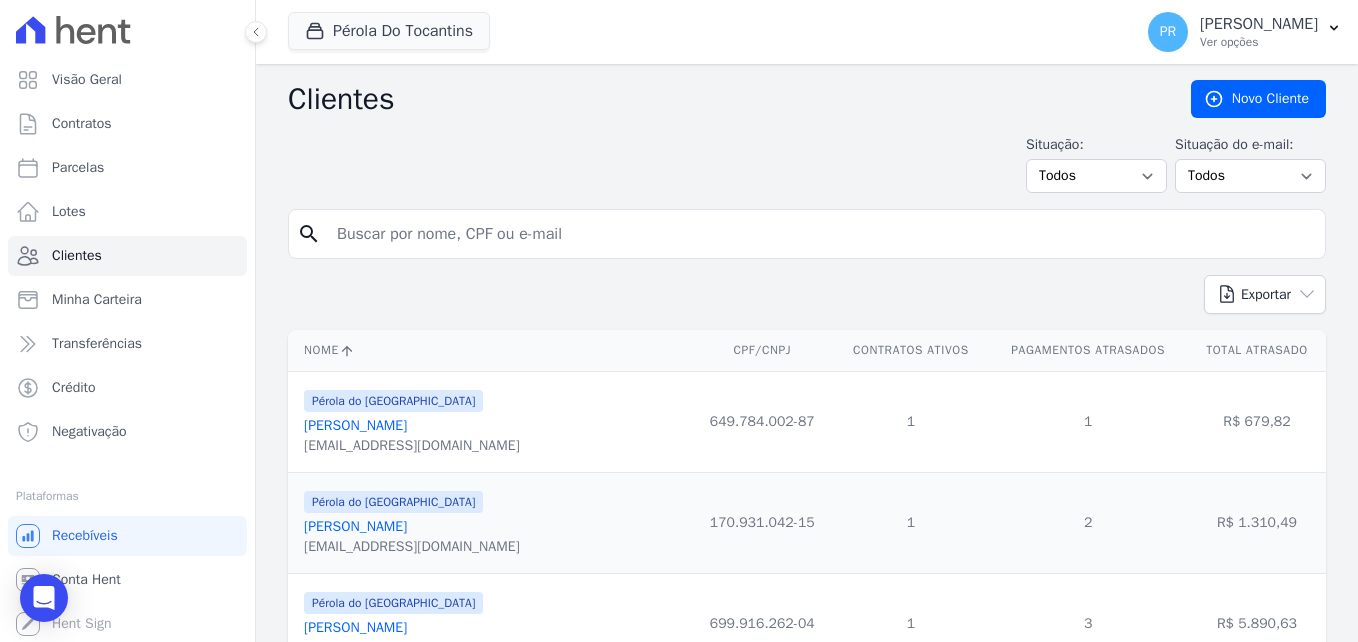click at bounding box center (821, 234) 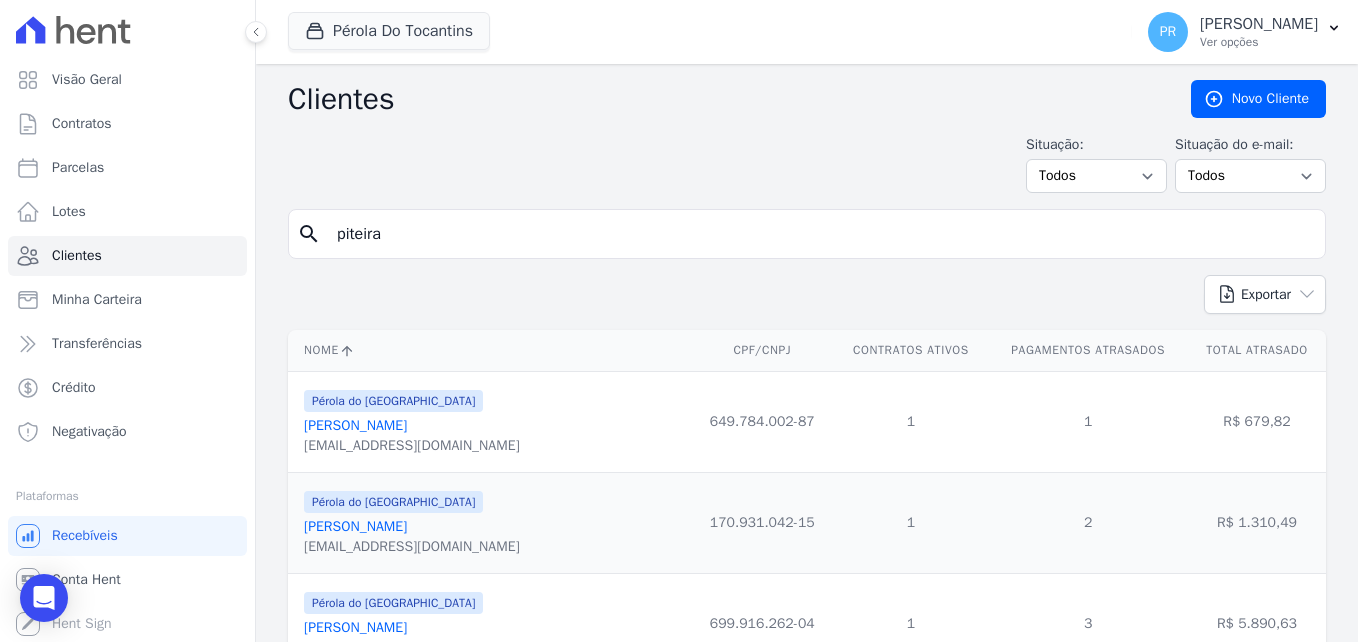 type on "piteira" 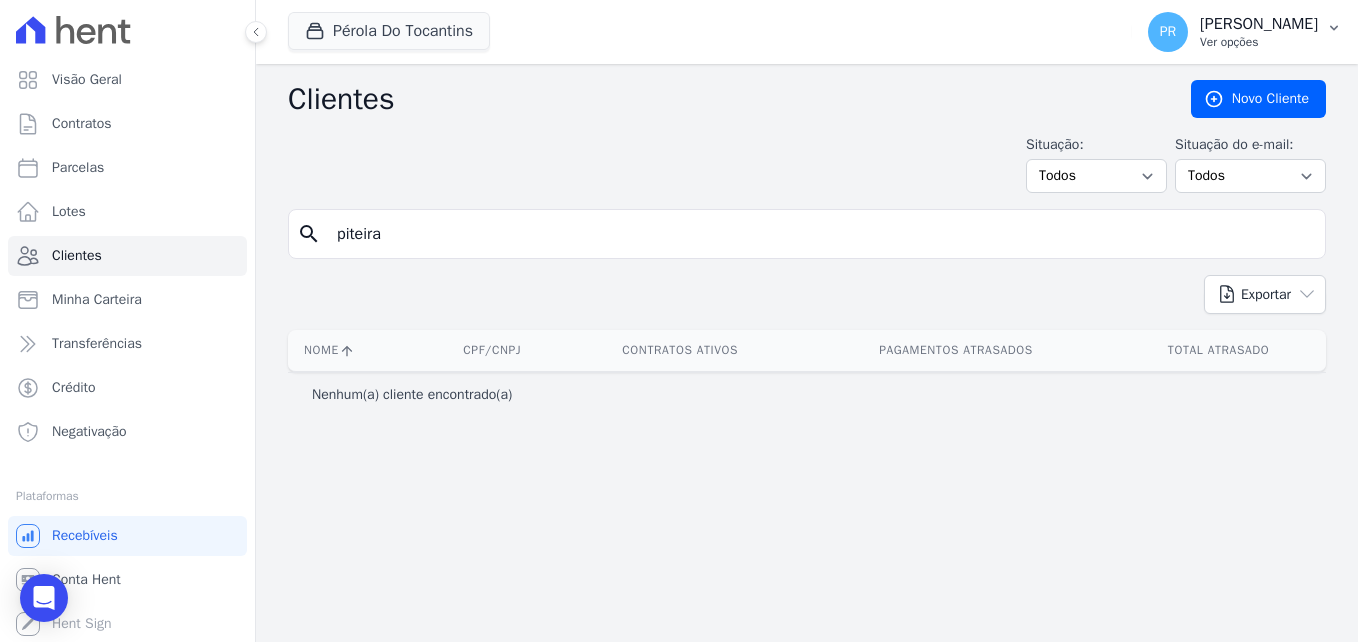 click on "[PERSON_NAME]" at bounding box center (1259, 24) 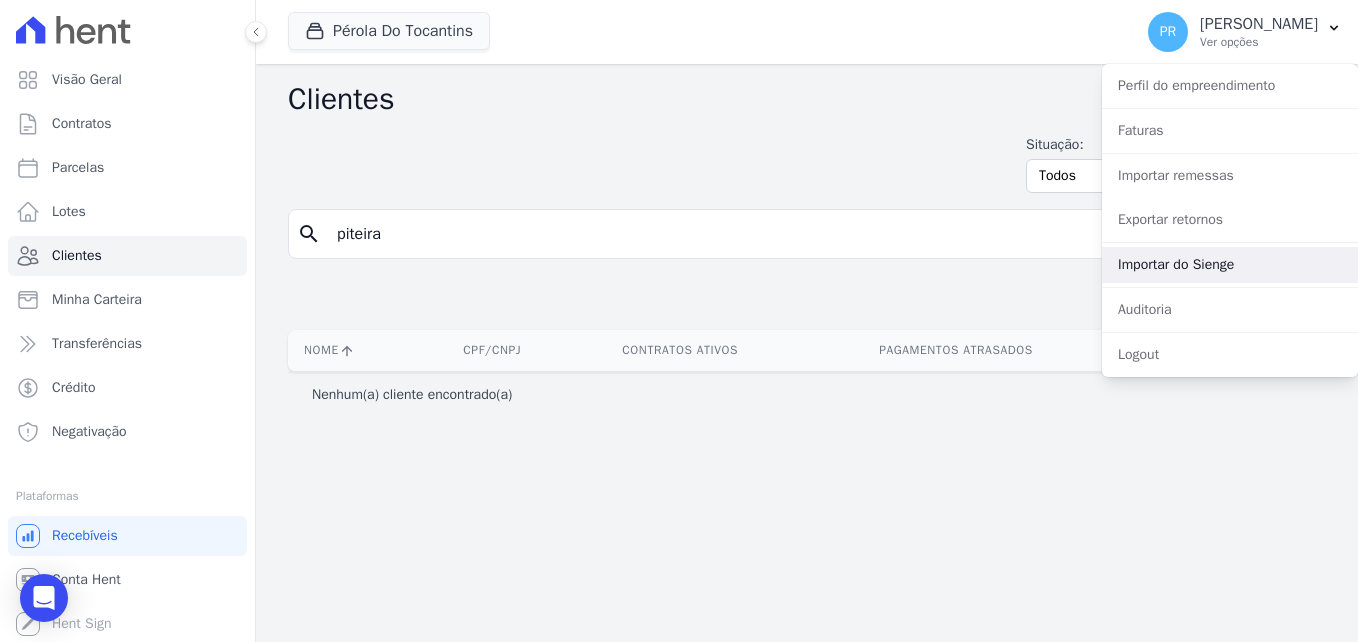 click on "Importar do Sienge" at bounding box center (1230, 265) 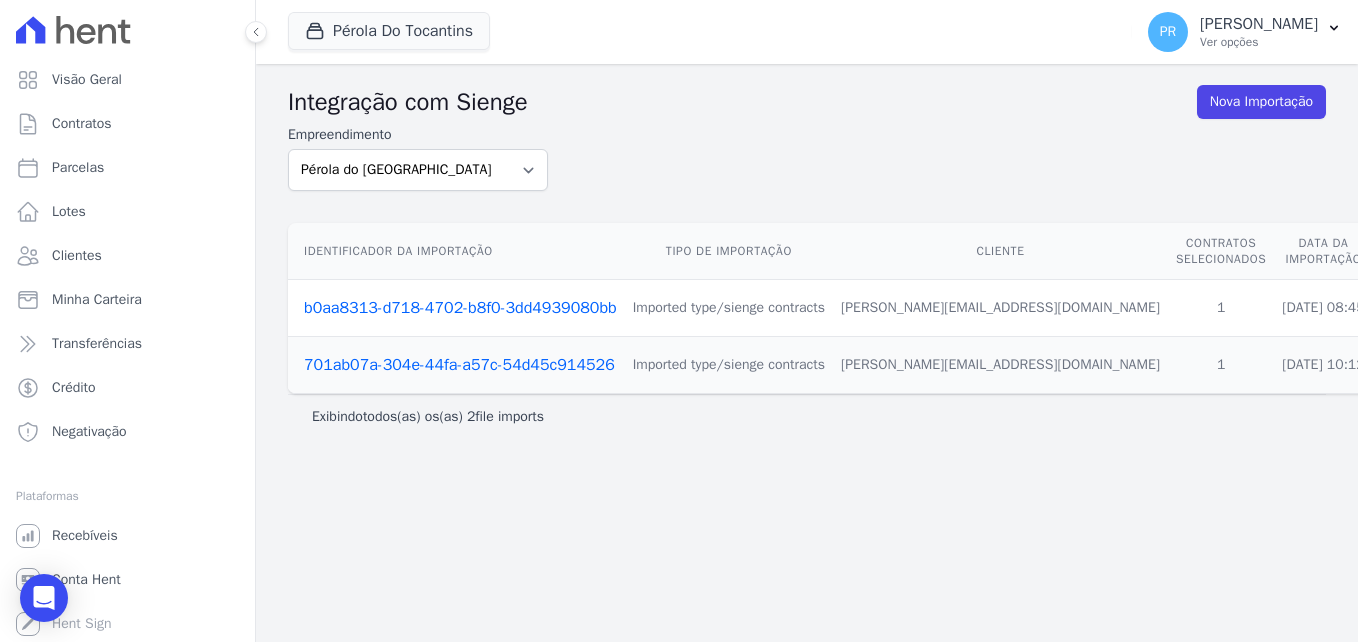 click on "b0aa8313-d718-4702-b8f0-3dd4939080bb" at bounding box center [460, 308] 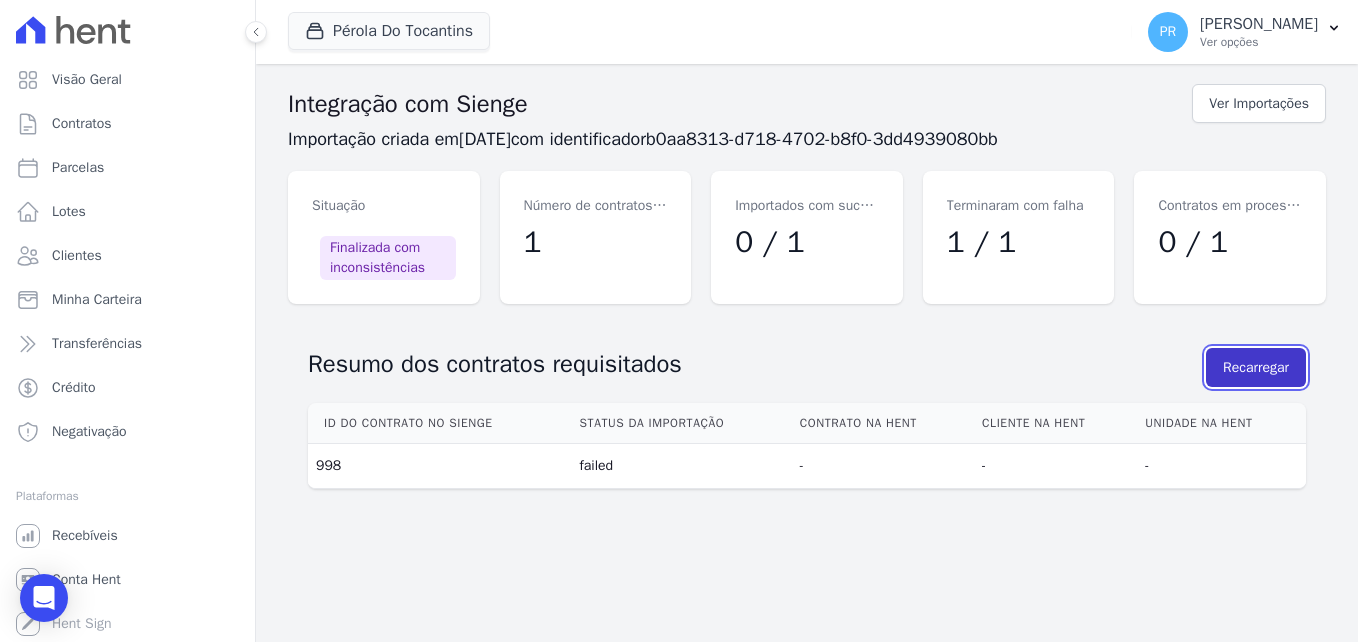 click on "Recarregar" at bounding box center [1256, 367] 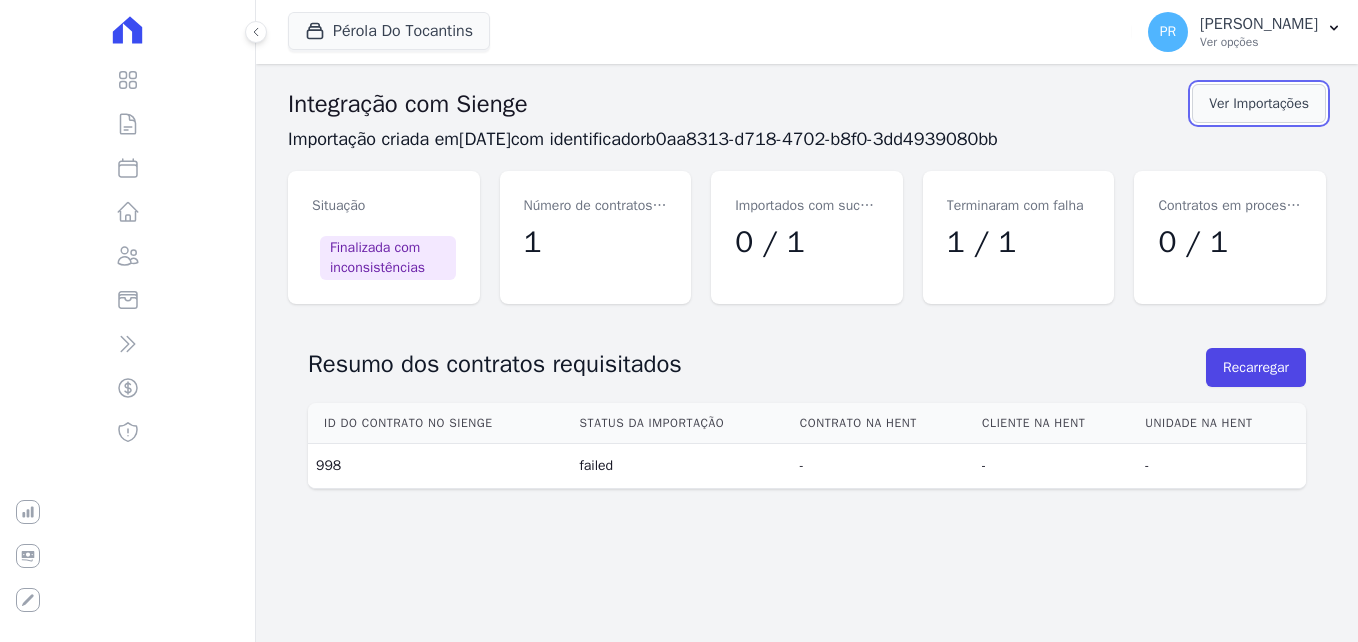 click on "Ver Importações" at bounding box center (1259, 103) 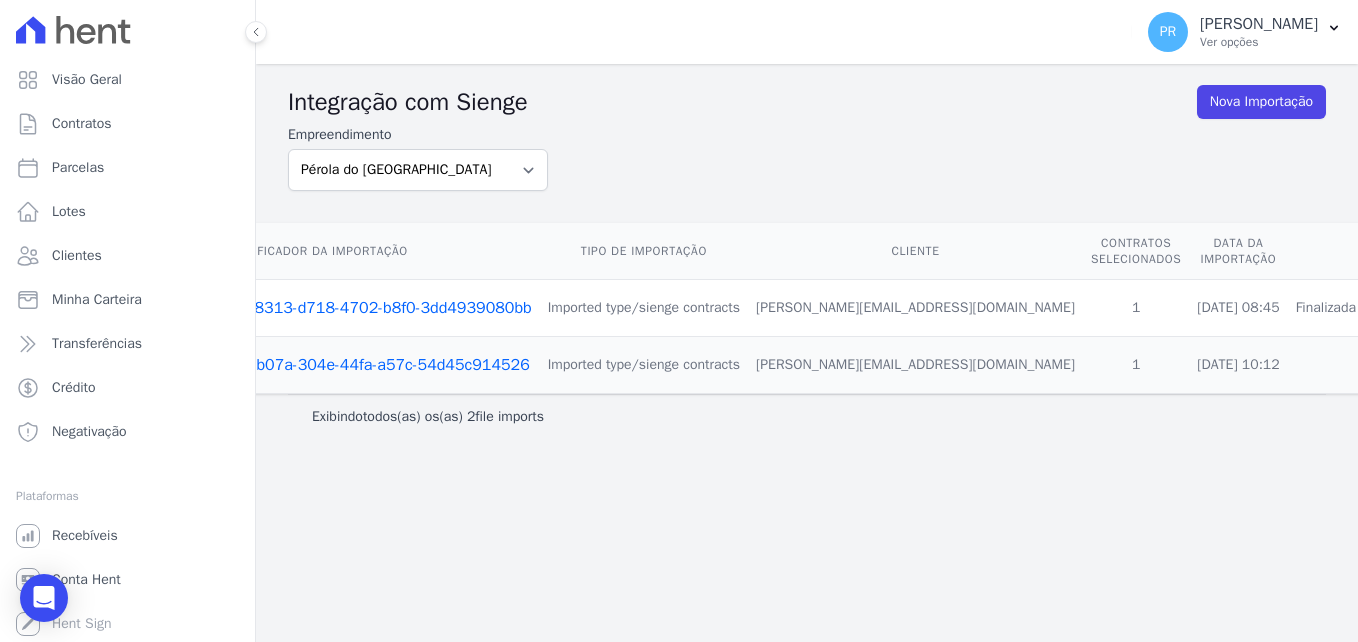 scroll, scrollTop: 0, scrollLeft: 0, axis: both 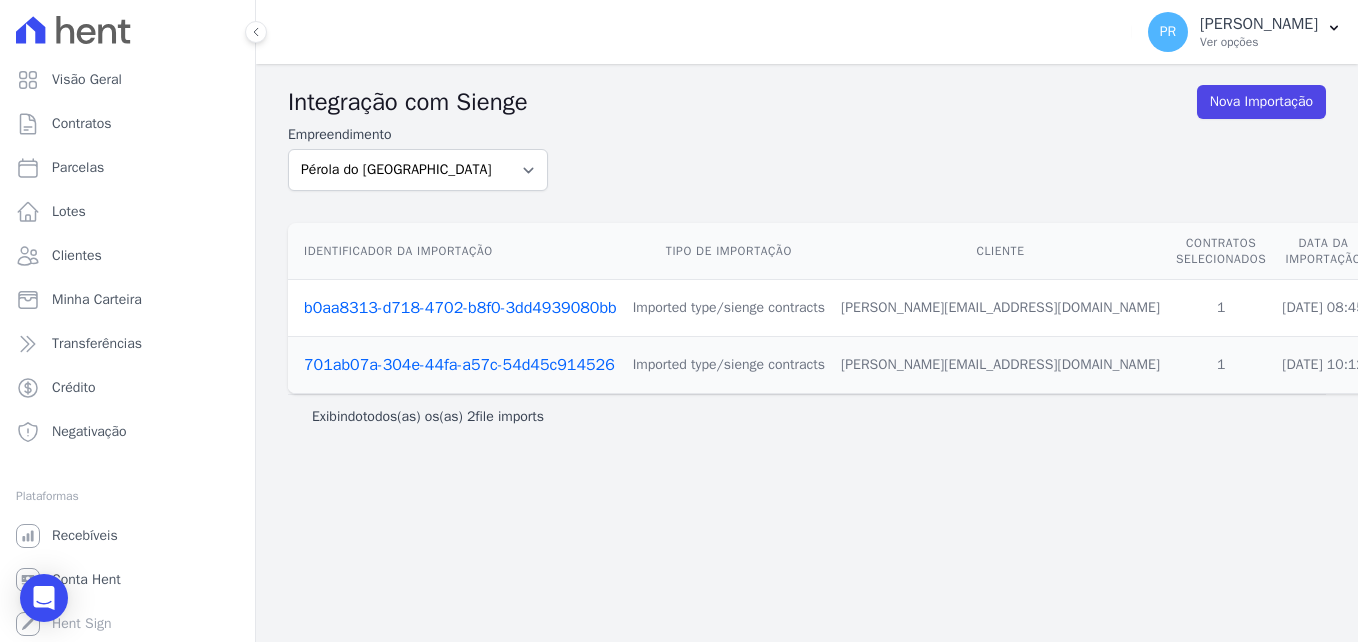 click on "b0aa8313-d718-4702-b8f0-3dd4939080bb" at bounding box center (460, 308) 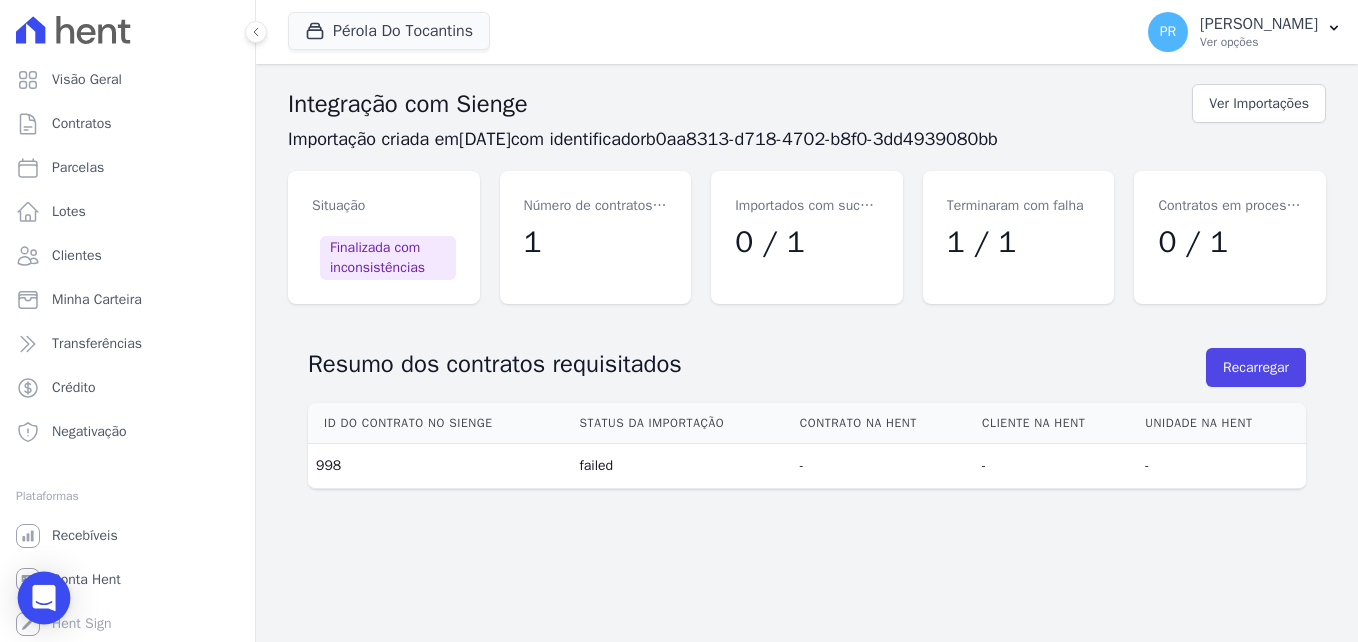click at bounding box center (44, 598) 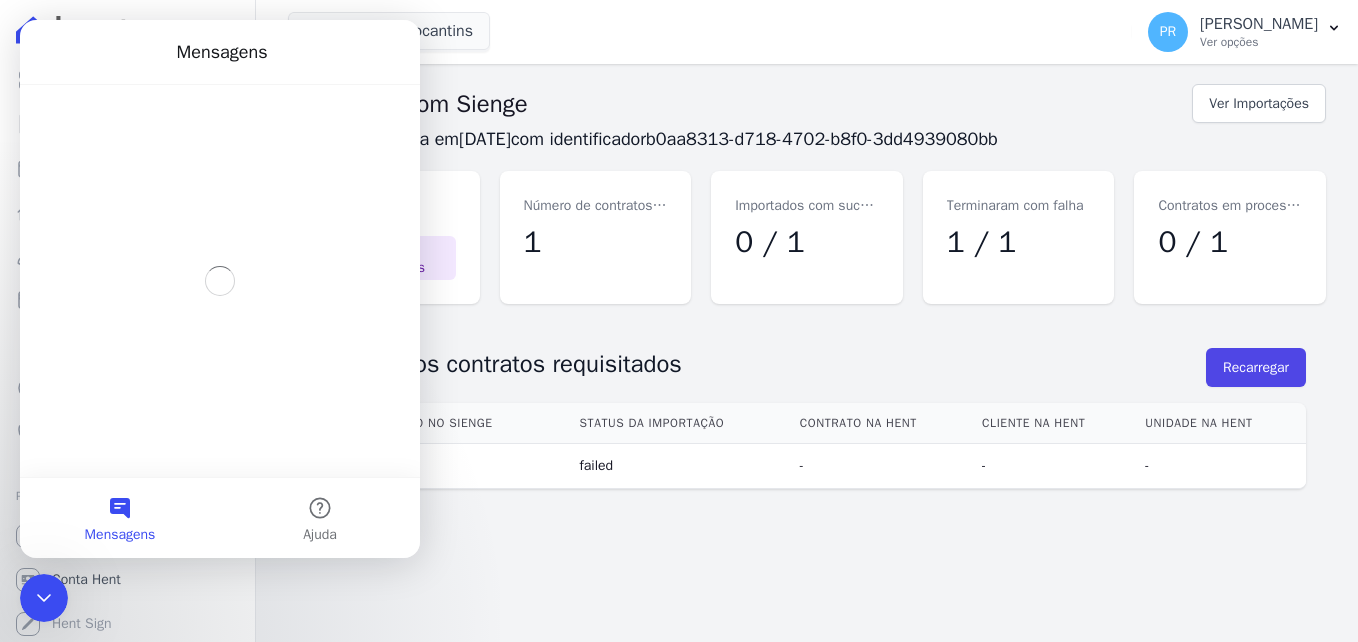 scroll, scrollTop: 0, scrollLeft: 0, axis: both 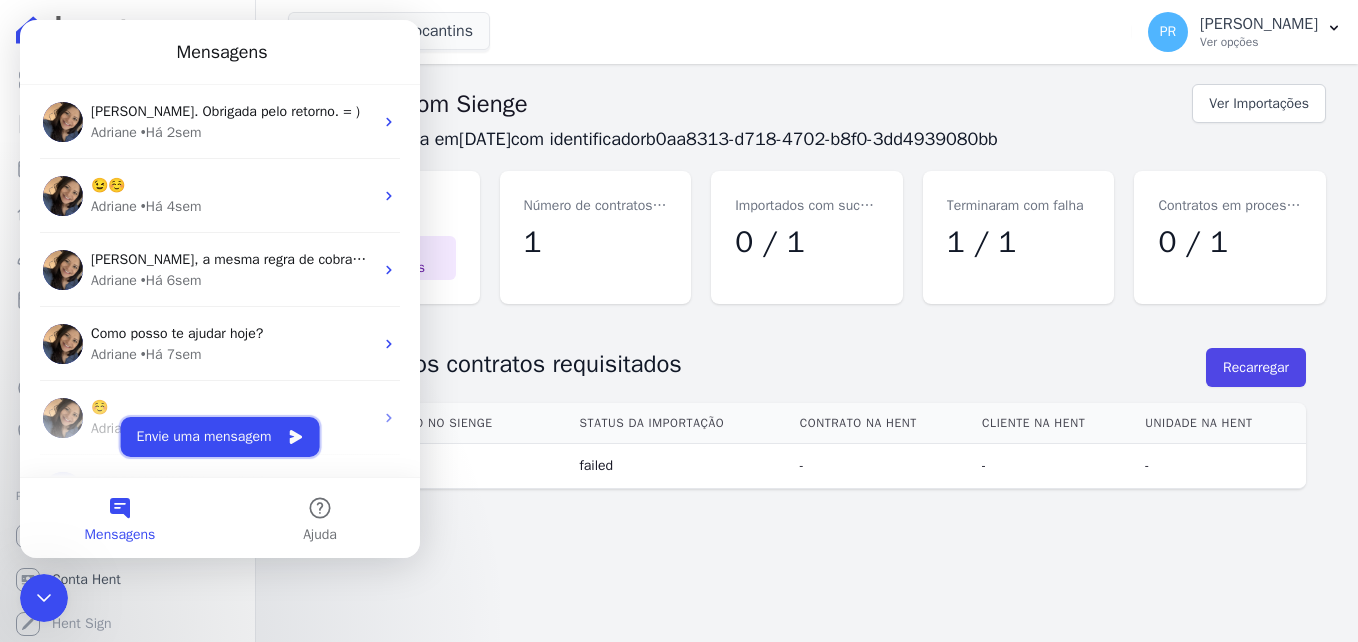 click on "Envie uma mensagem" at bounding box center [220, 437] 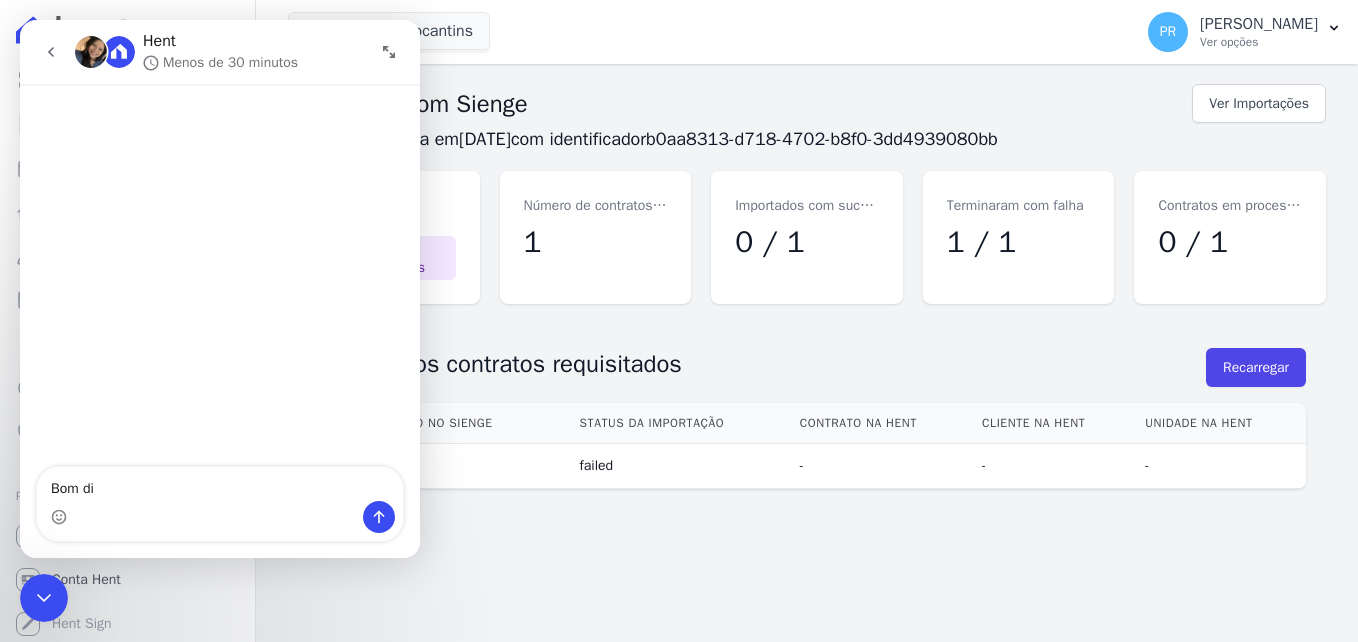 type on "Bom dia" 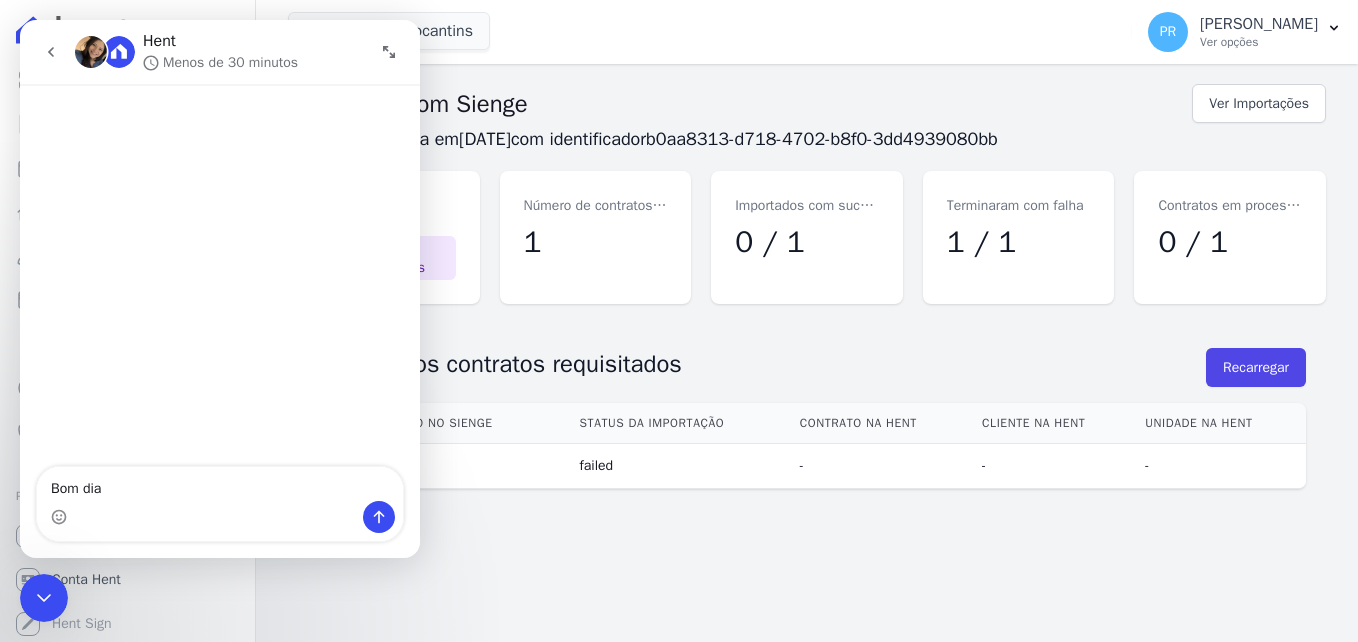type 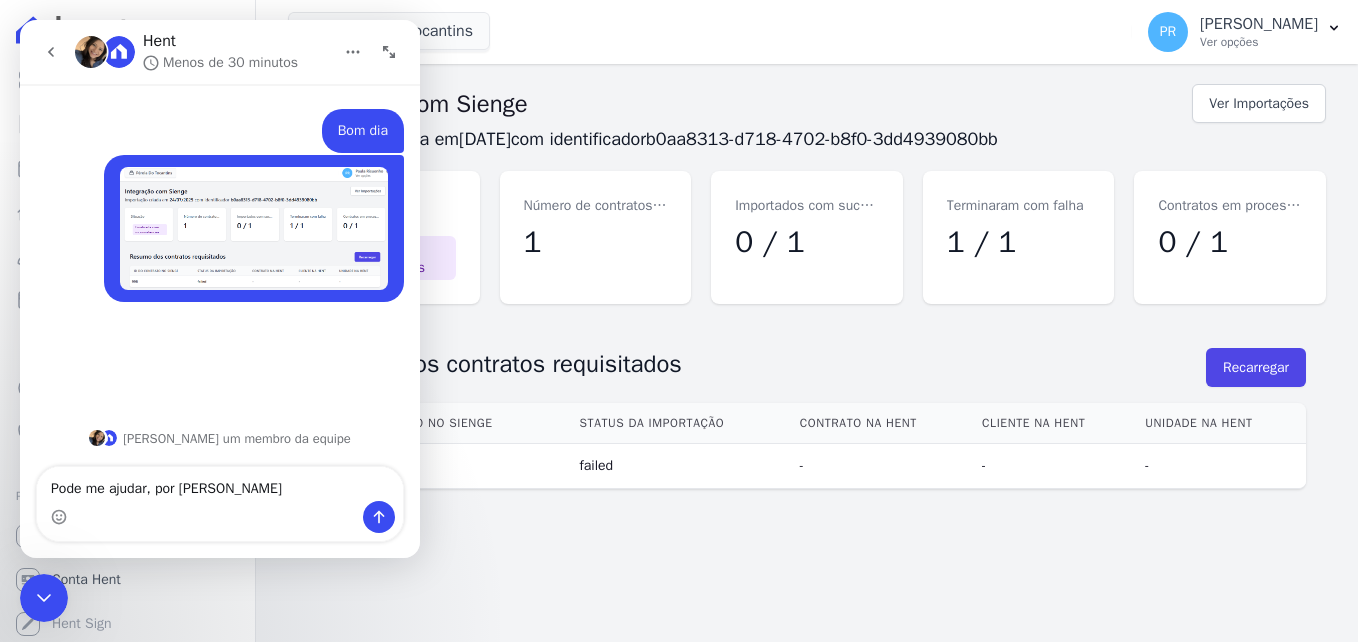 type on "Pode me ajudar, por favor" 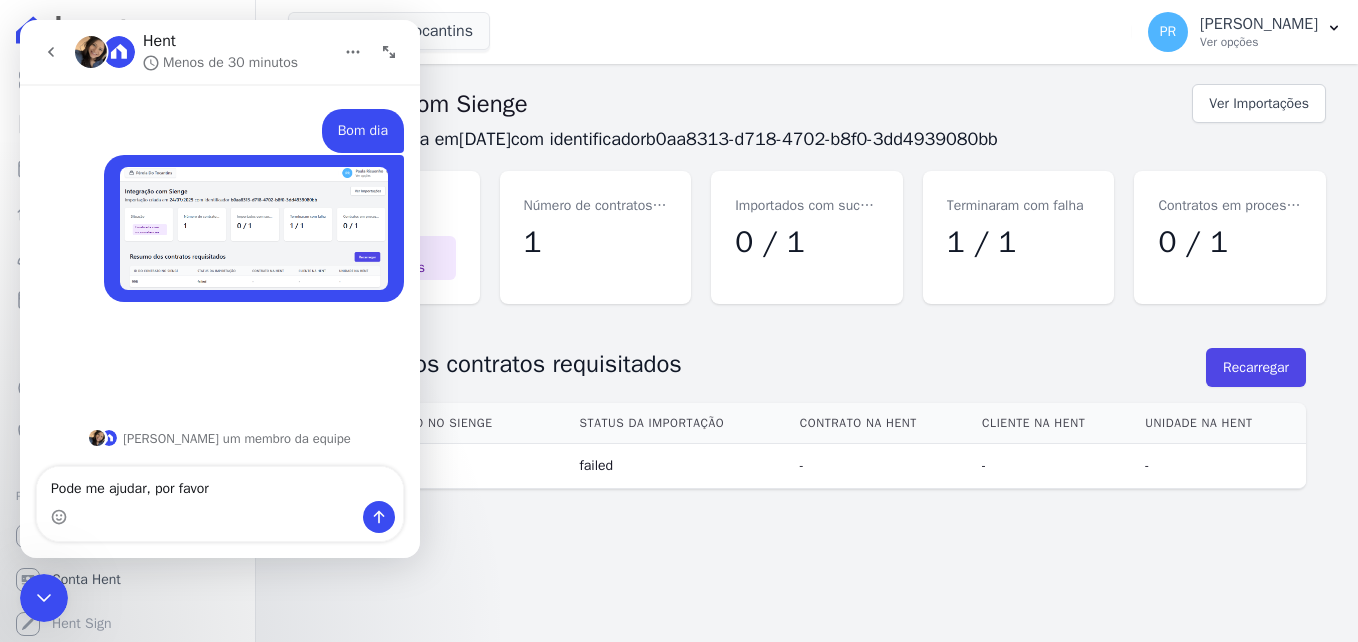 type 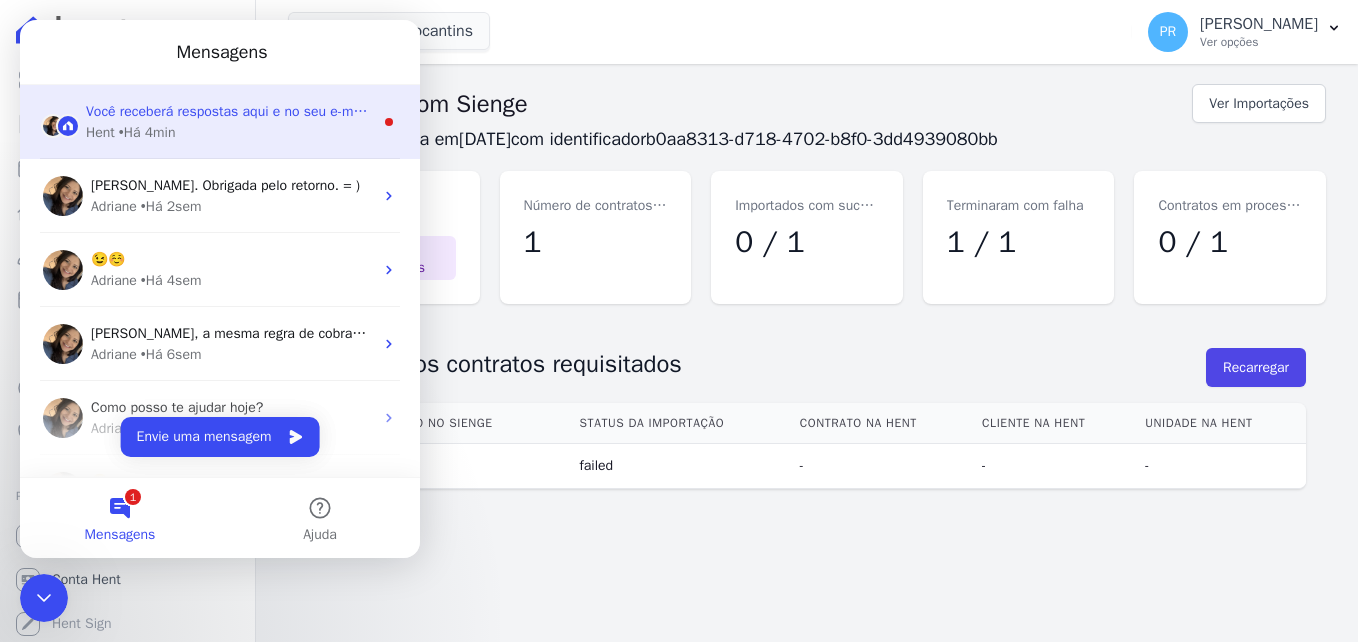 click on "Você receberá respostas aqui e no seu e-mail: ✉️ paula.risuenho@twtgrupo.com Nosso tempo de resposta habitual 🕒 menos de 30 minutos" at bounding box center [589, 111] 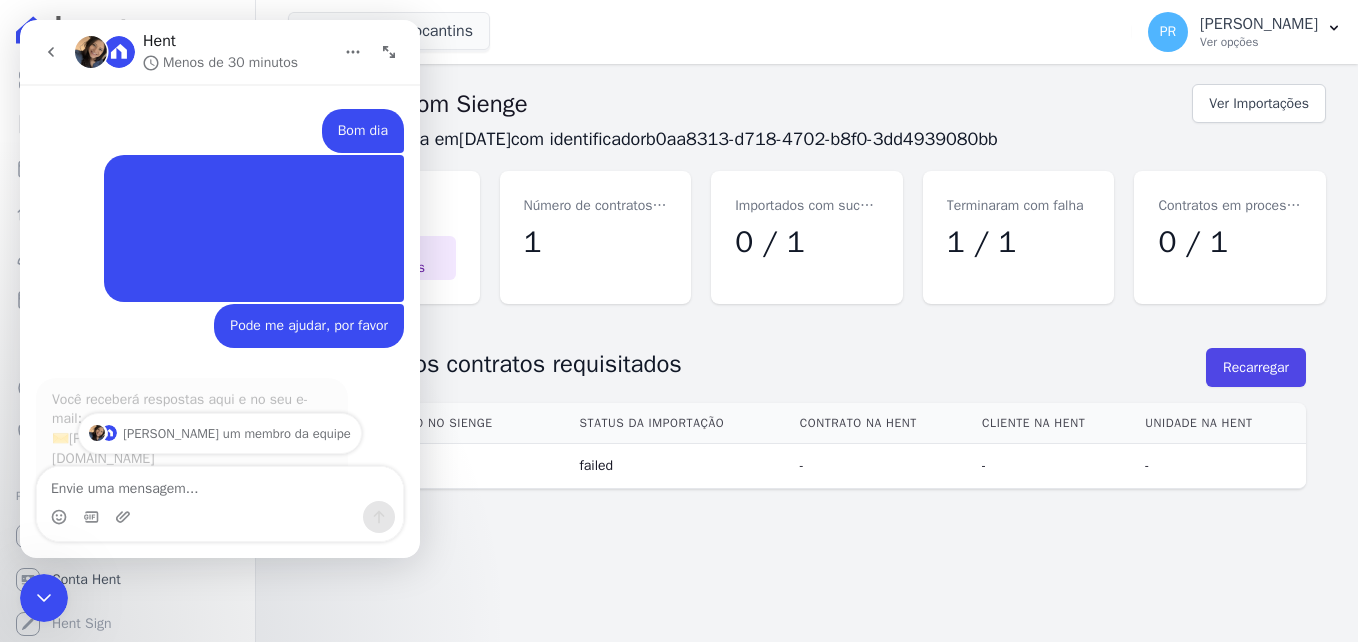 scroll, scrollTop: 0, scrollLeft: 0, axis: both 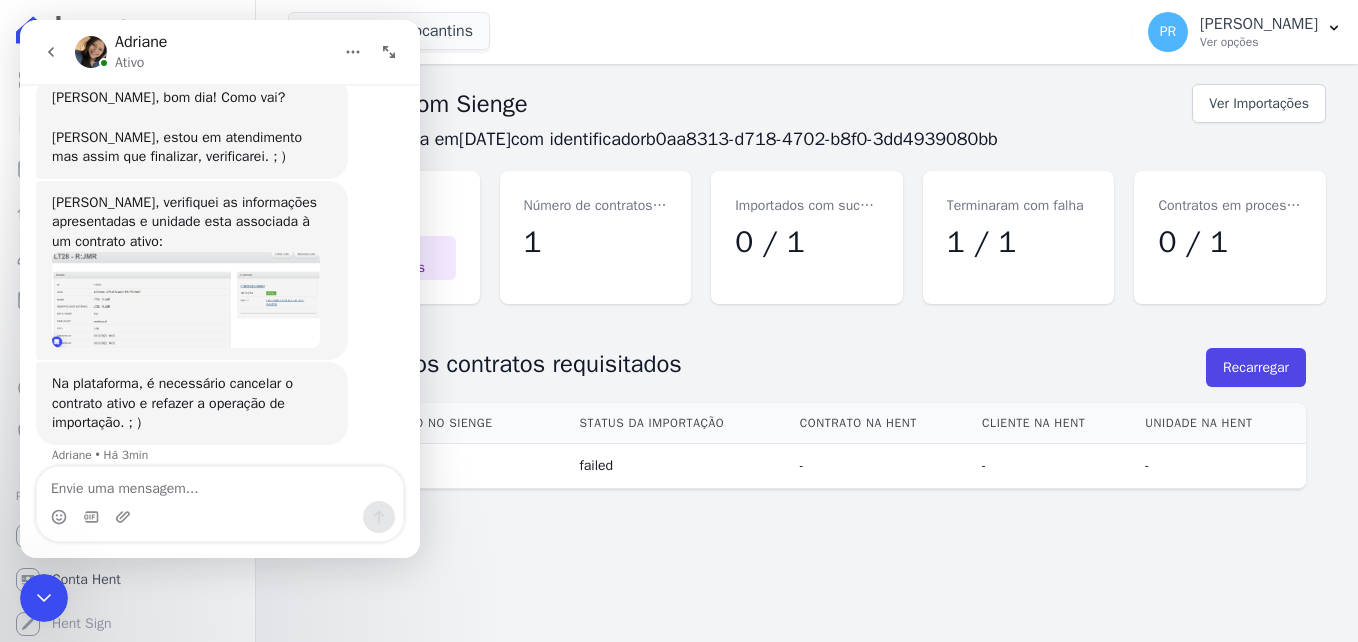 click 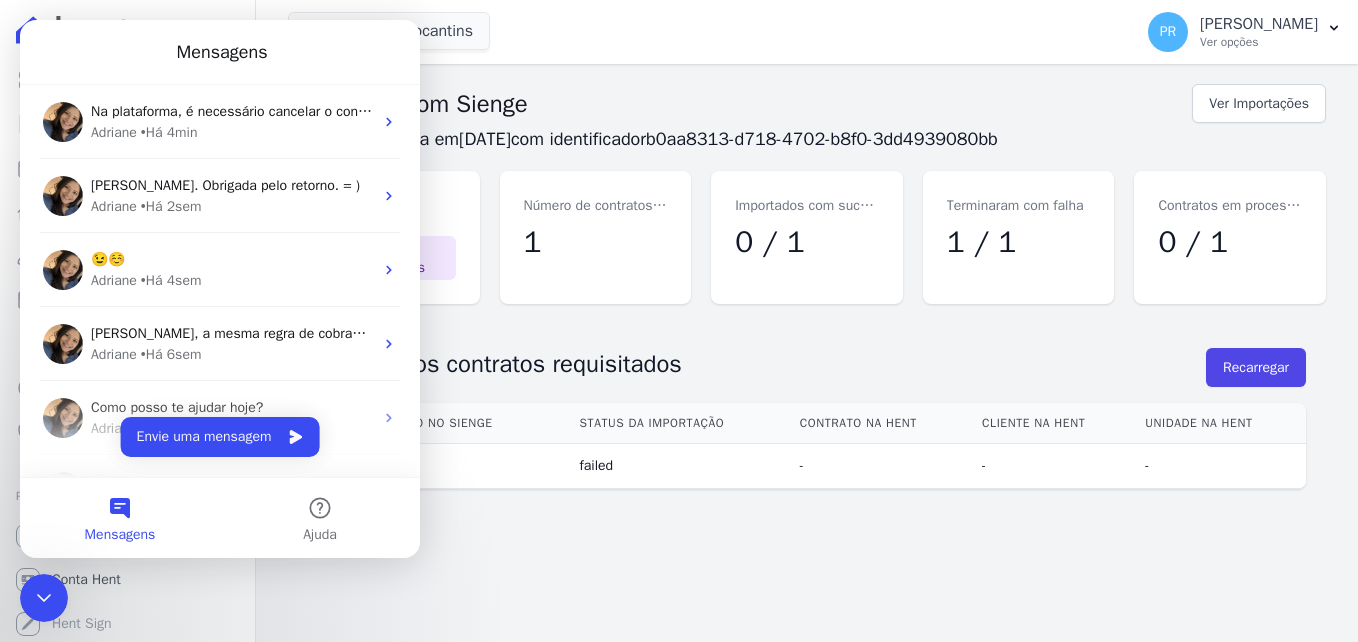 click on "Pérola Do Tocantins
Laje Engenharia
Pérola do Tocantins
SPE Montenegro
Aplicar" at bounding box center [706, 32] 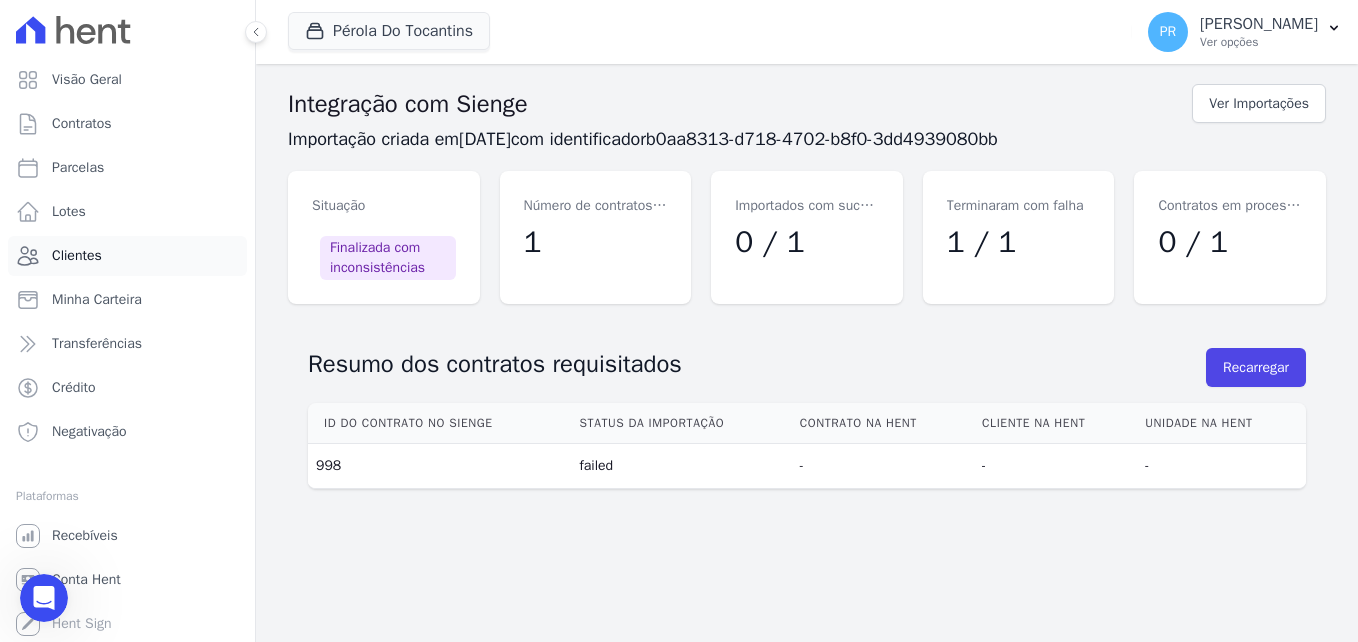 scroll, scrollTop: 0, scrollLeft: 0, axis: both 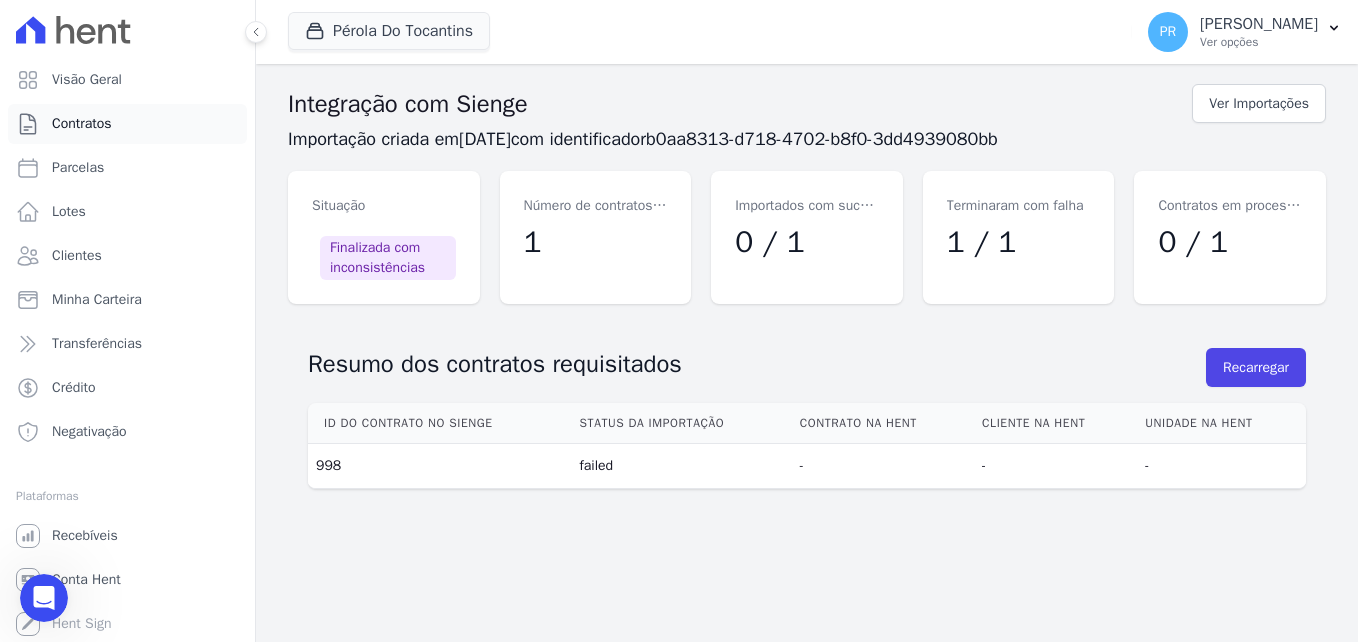 click on "Contratos" at bounding box center (82, 124) 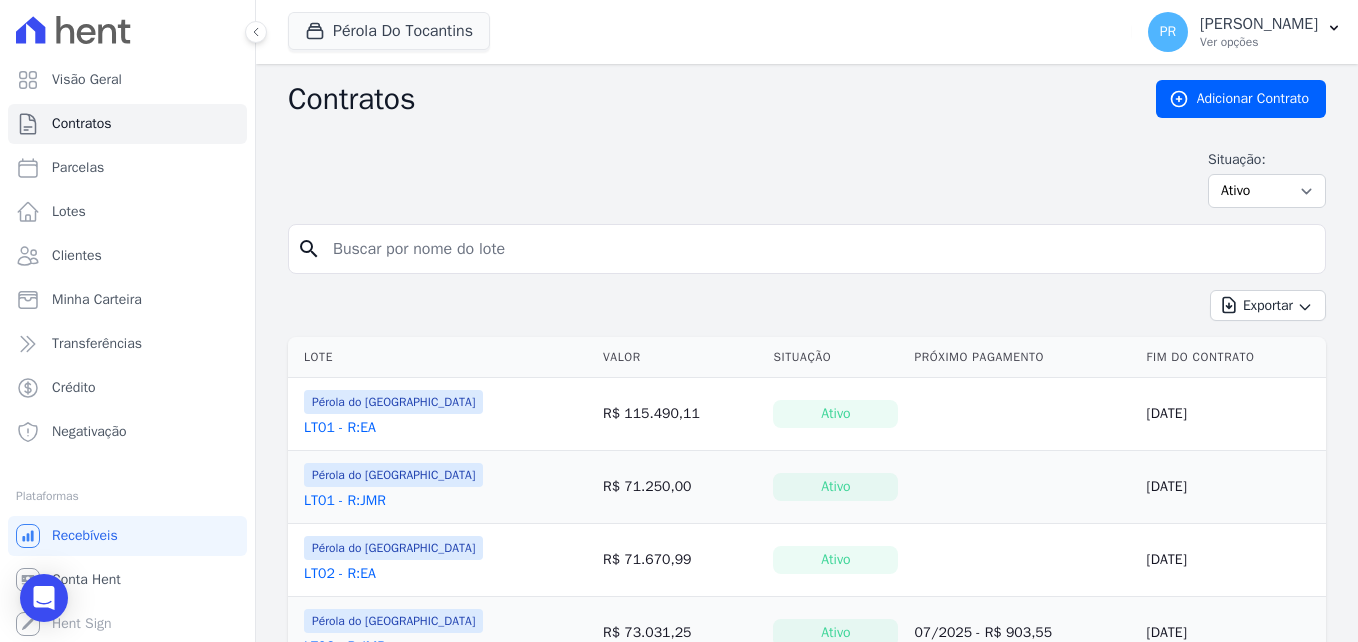 click at bounding box center (819, 249) 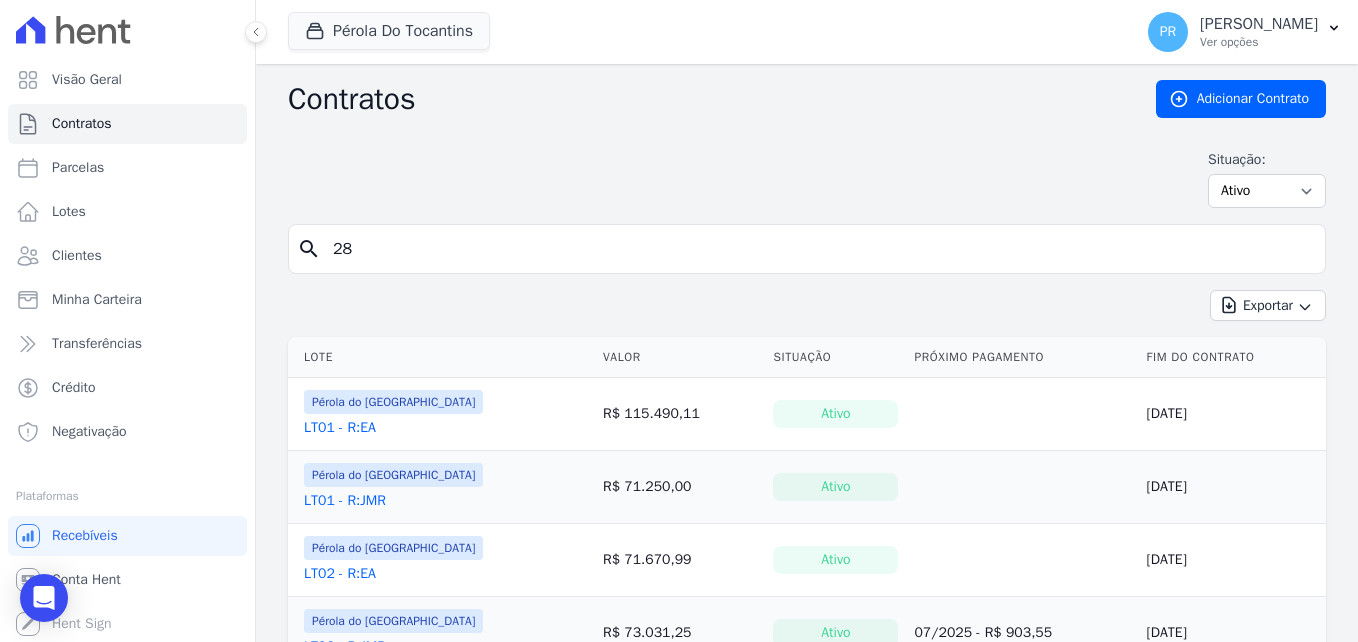 type on "28" 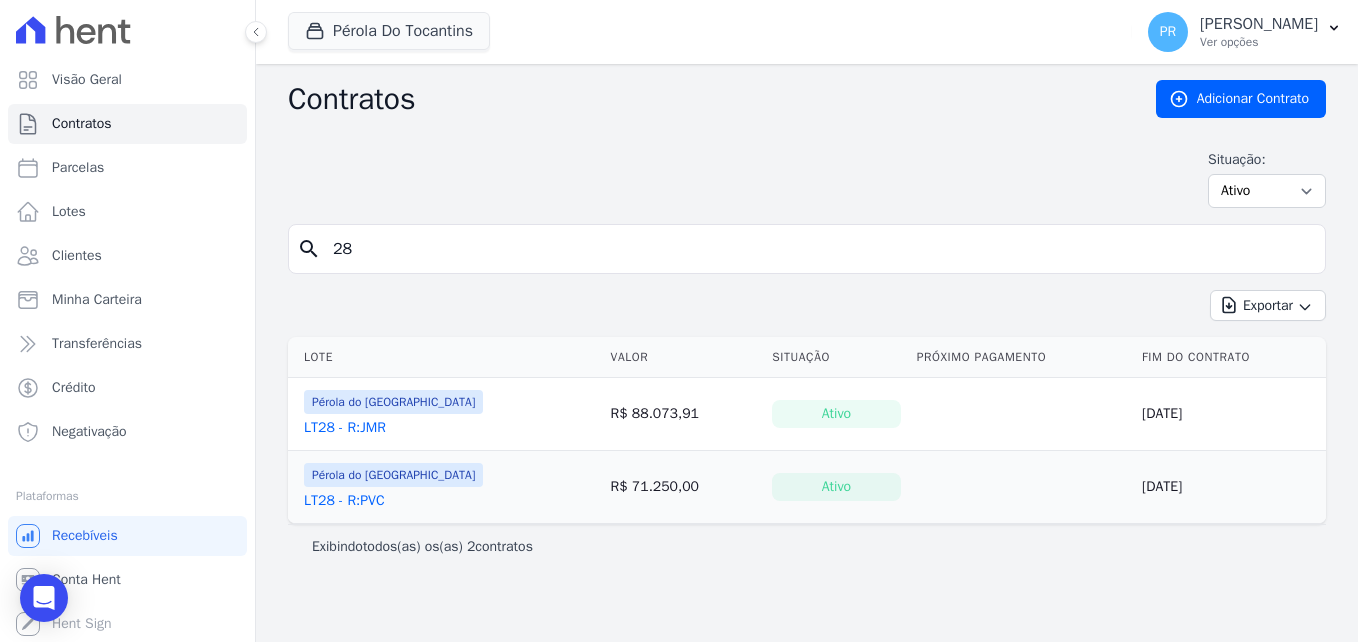 click on "LT28 - R:JMR" at bounding box center (345, 428) 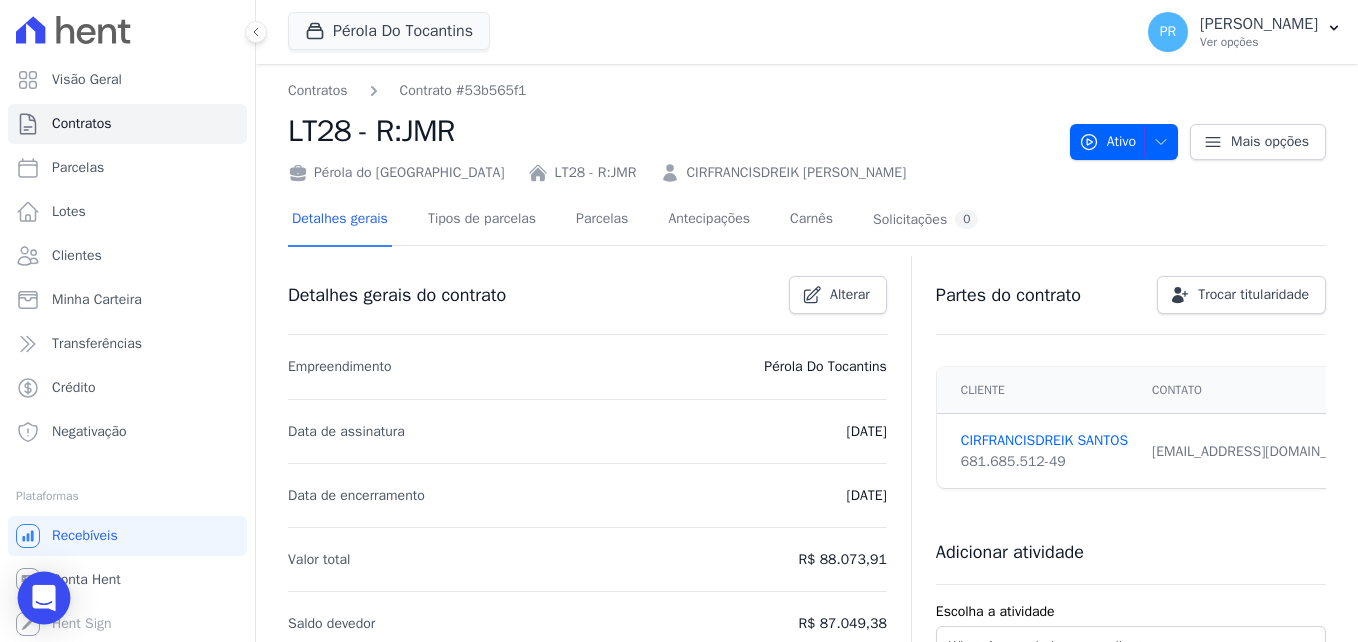 click 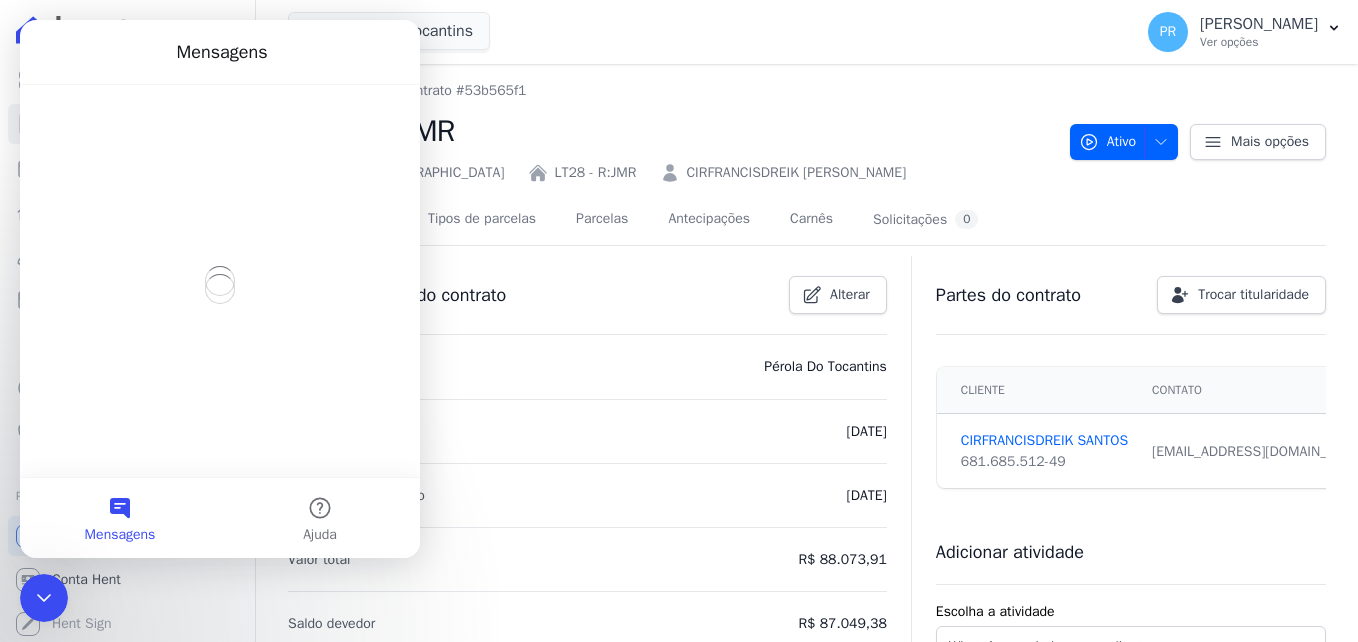 scroll, scrollTop: 0, scrollLeft: 0, axis: both 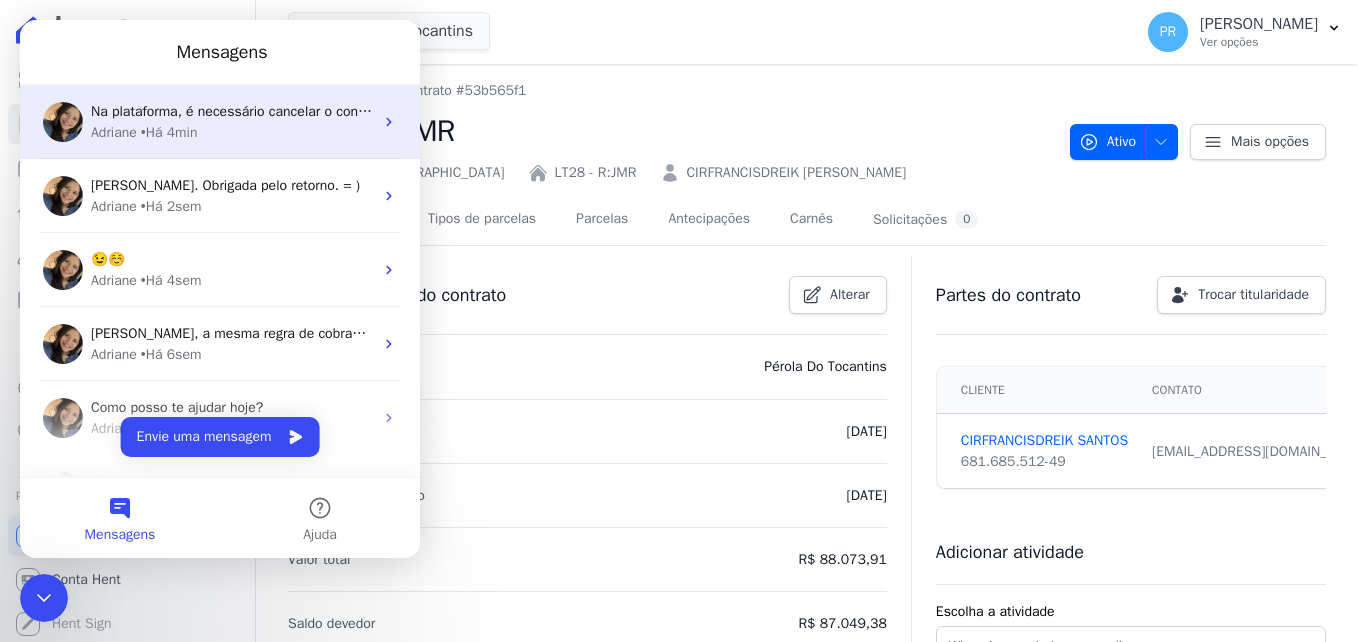click on "•  Há 4min" at bounding box center (169, 132) 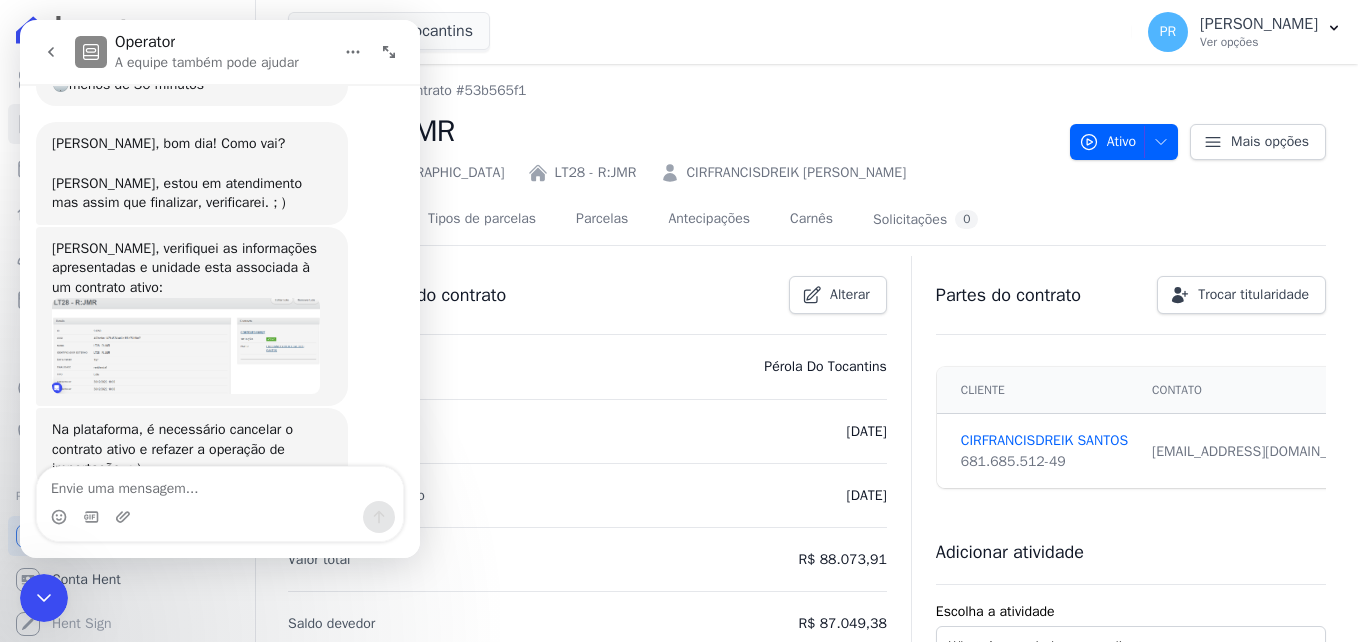 scroll, scrollTop: 455, scrollLeft: 0, axis: vertical 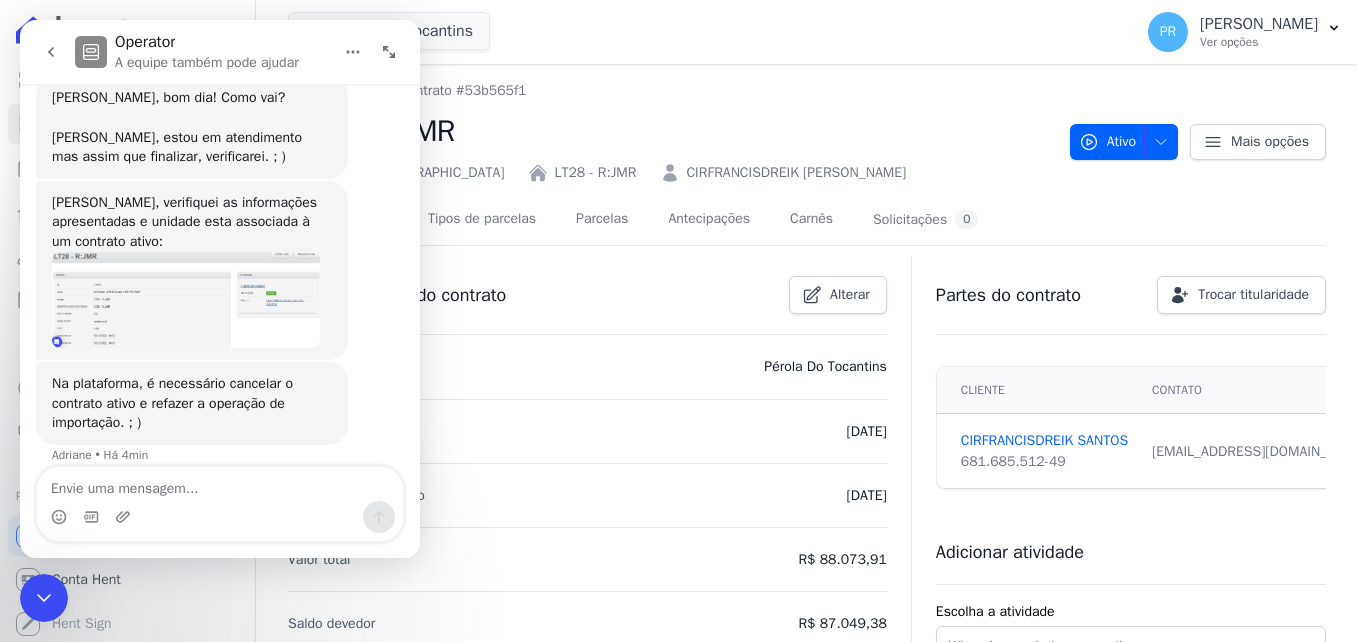 click on "LT28 - R:JMR" at bounding box center [671, 131] 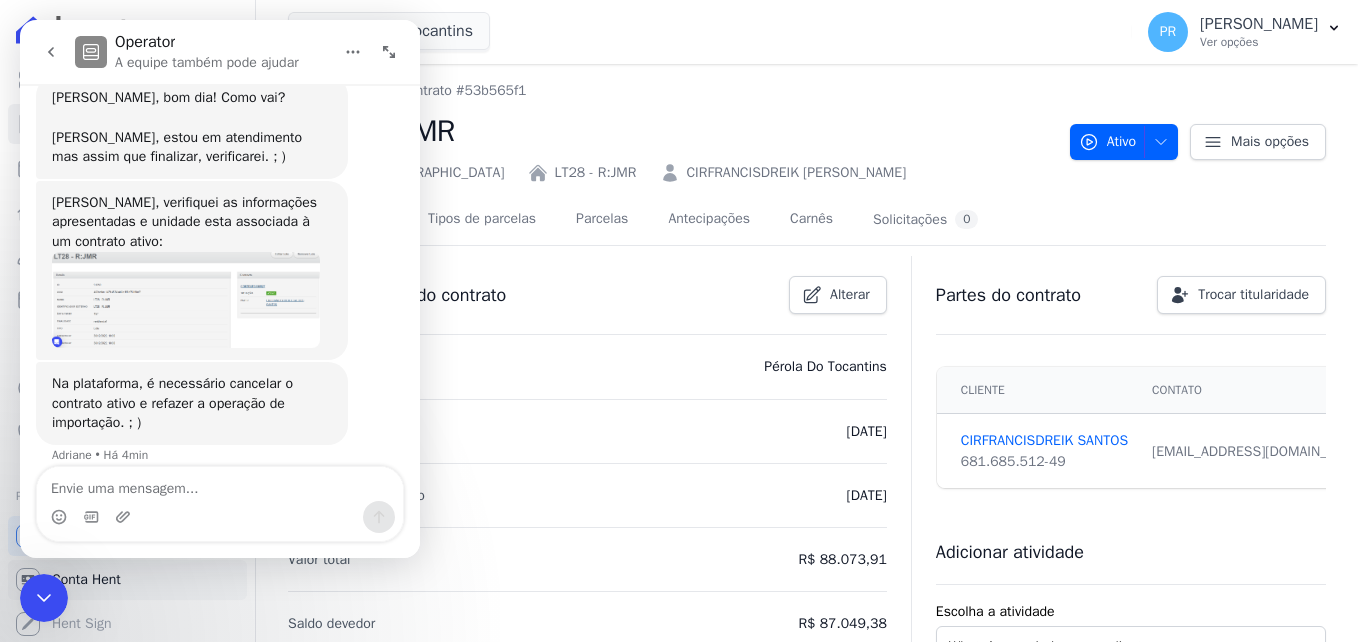 click on "Conta Hent" at bounding box center [127, 580] 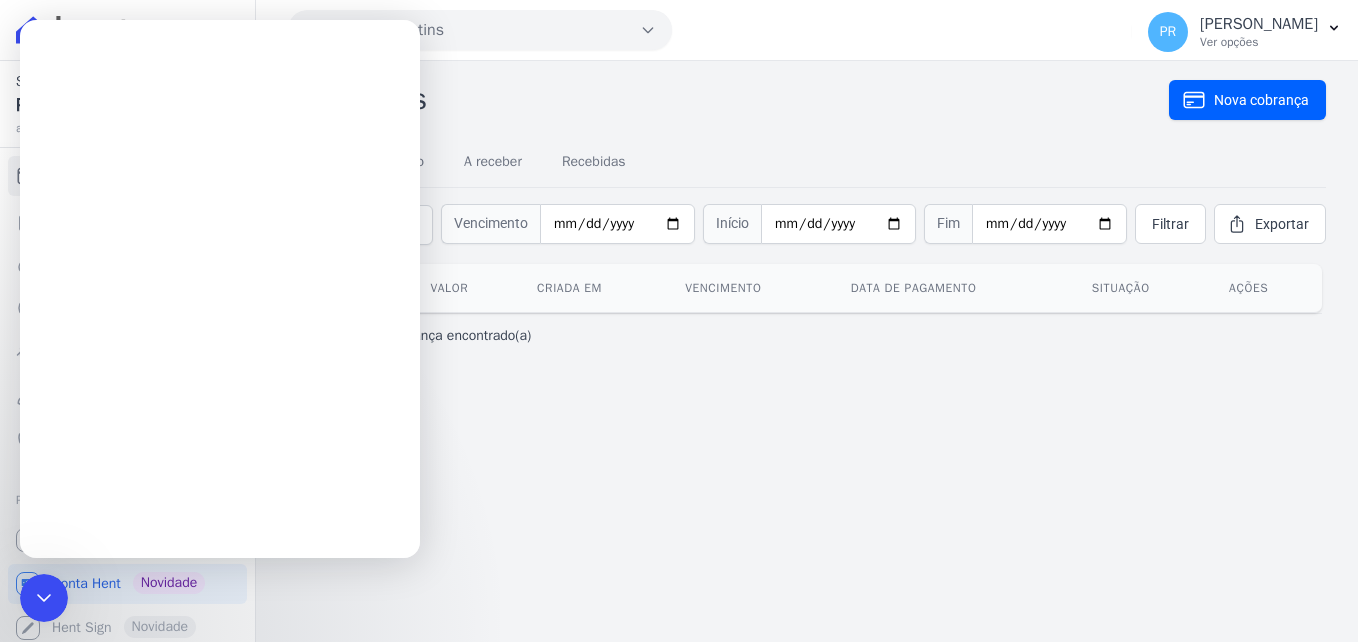 scroll, scrollTop: 0, scrollLeft: 0, axis: both 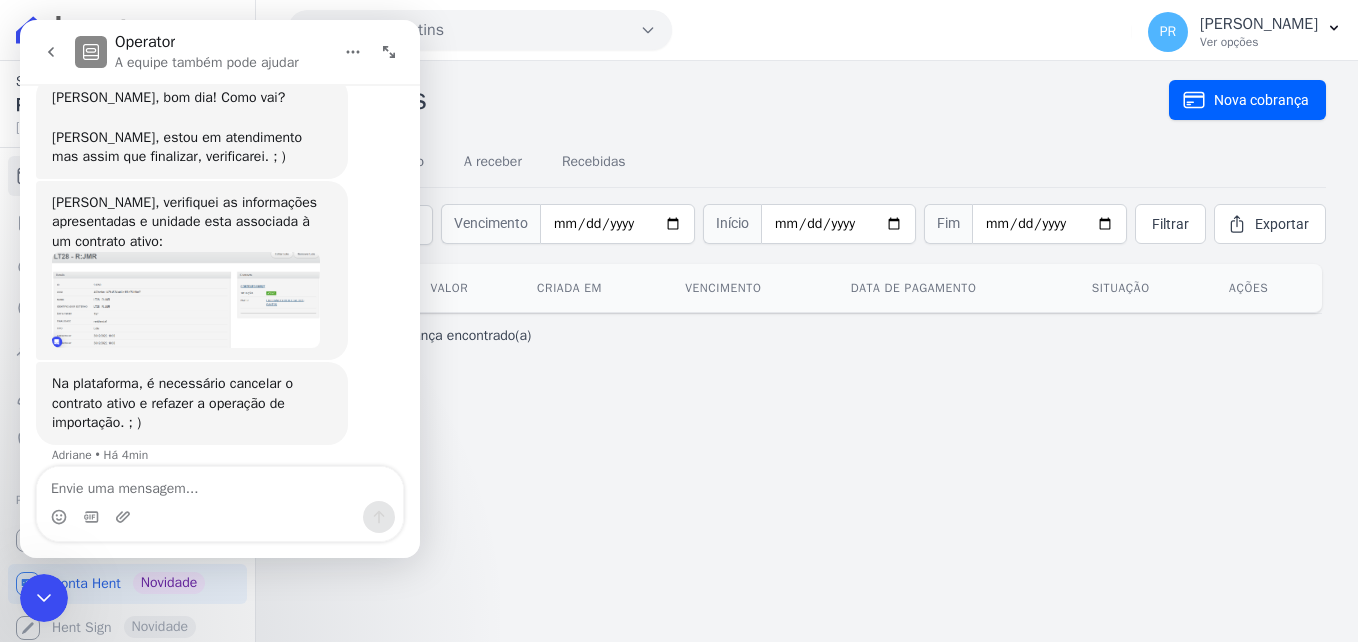click 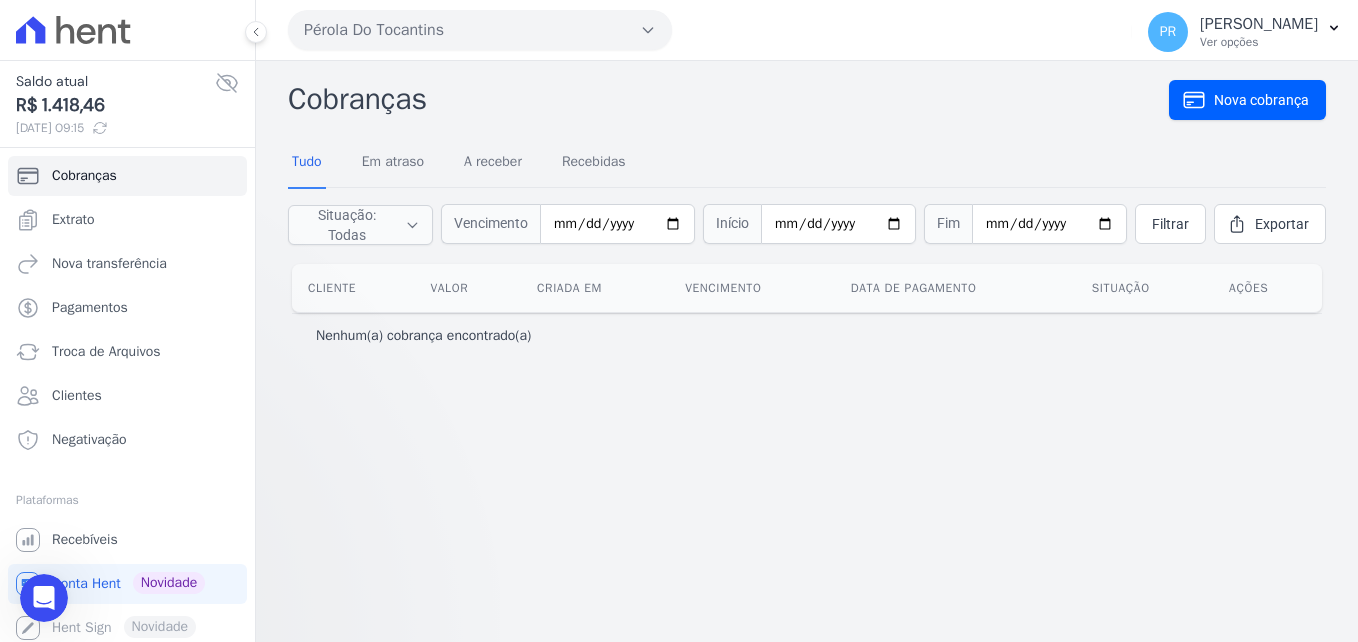 scroll, scrollTop: 0, scrollLeft: 0, axis: both 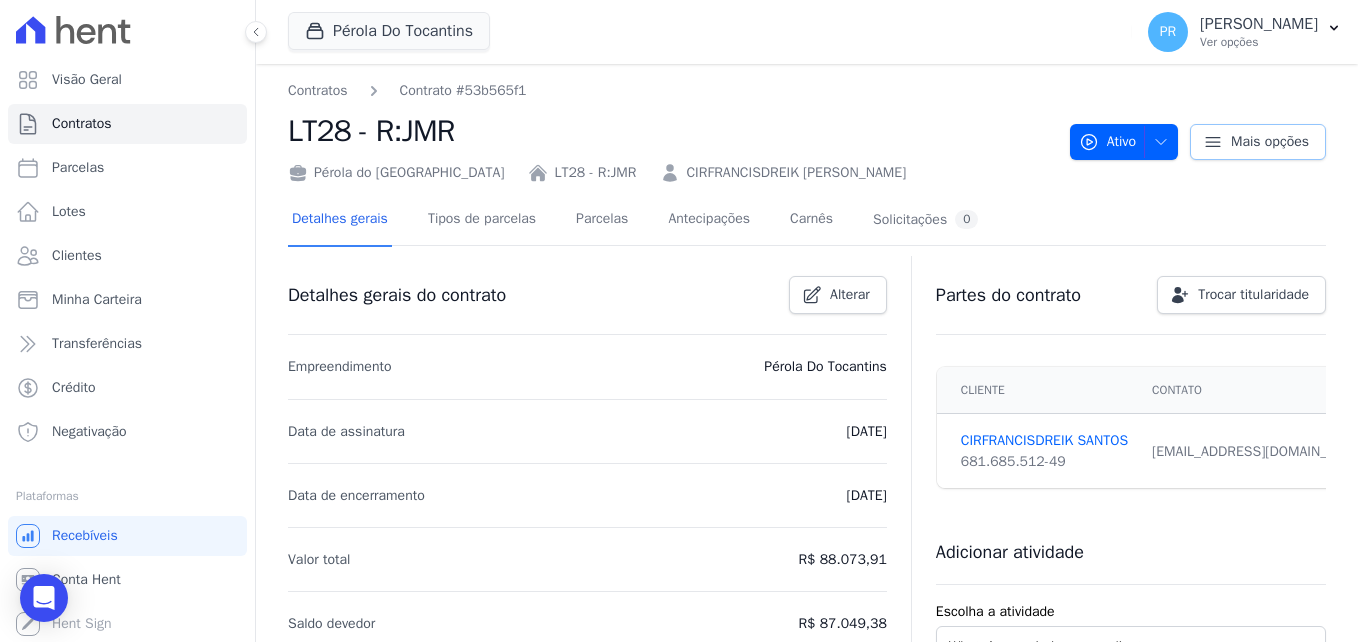 click 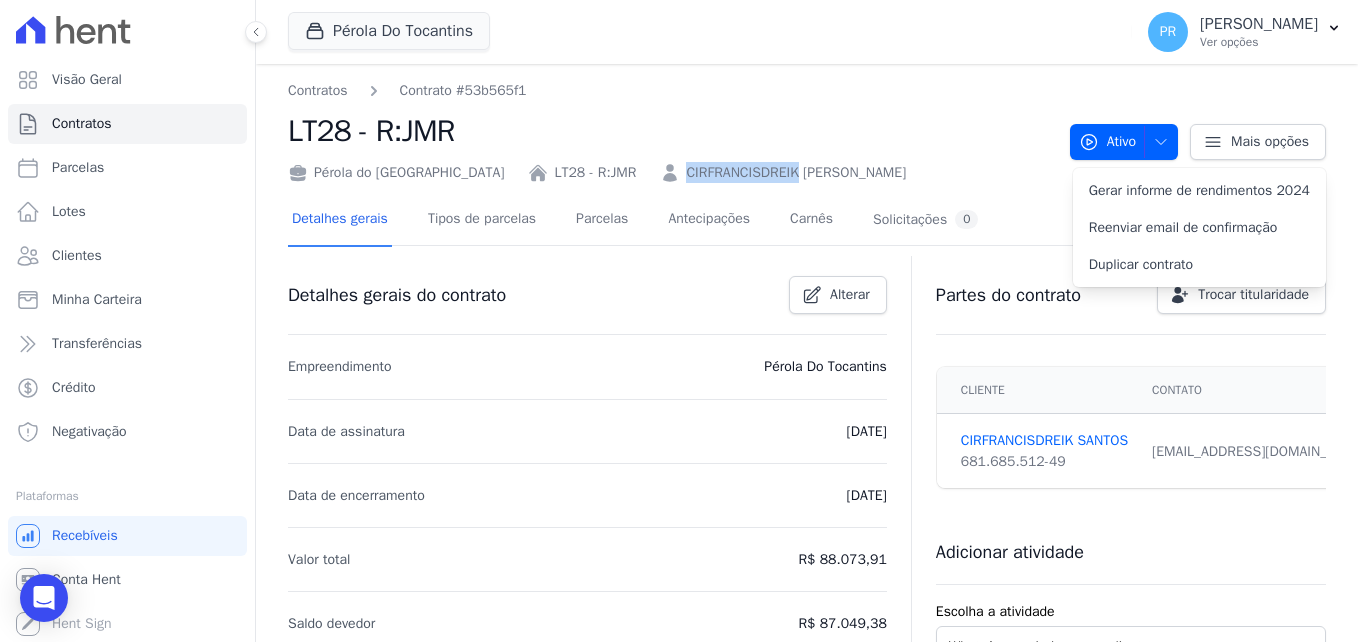 drag, startPoint x: 606, startPoint y: 174, endPoint x: 722, endPoint y: 174, distance: 116 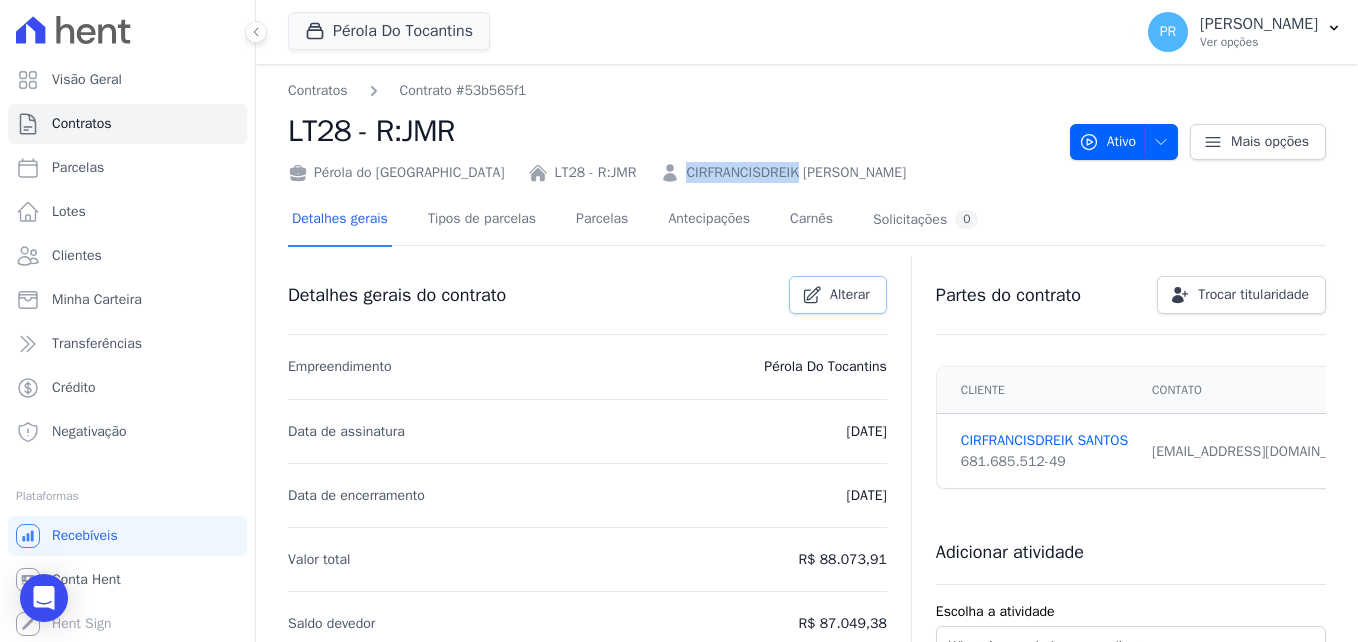 copy on "CIRFRANCISDREIK" 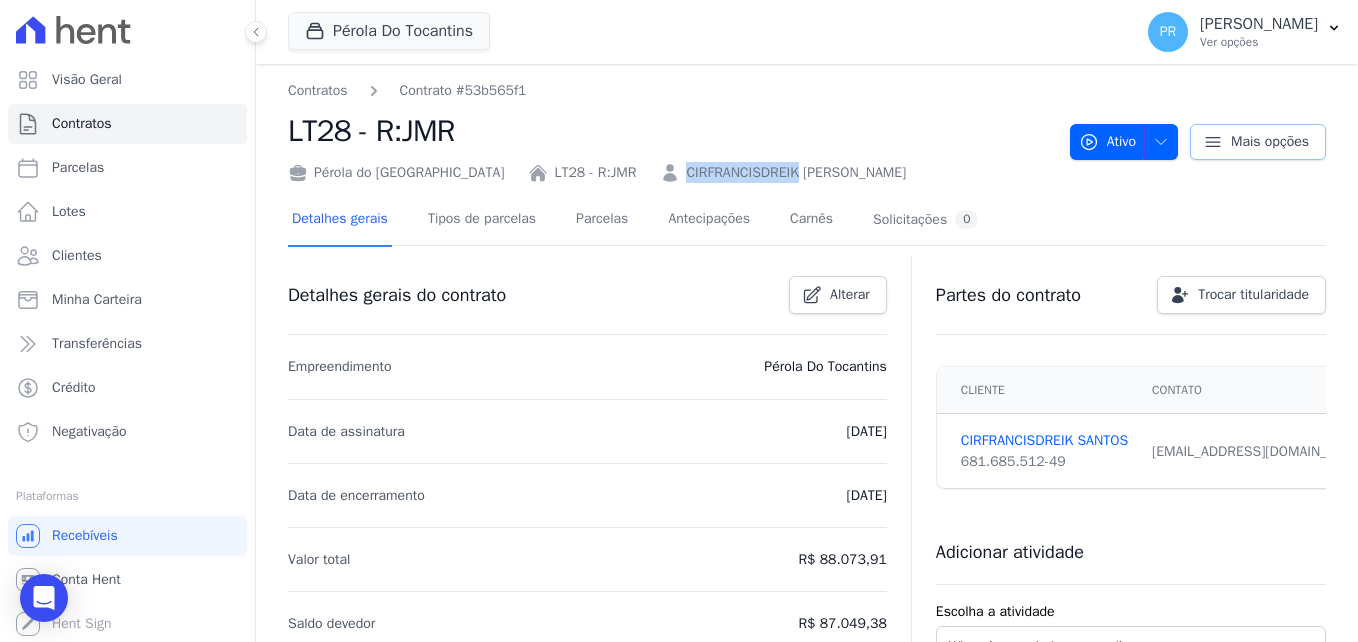 click 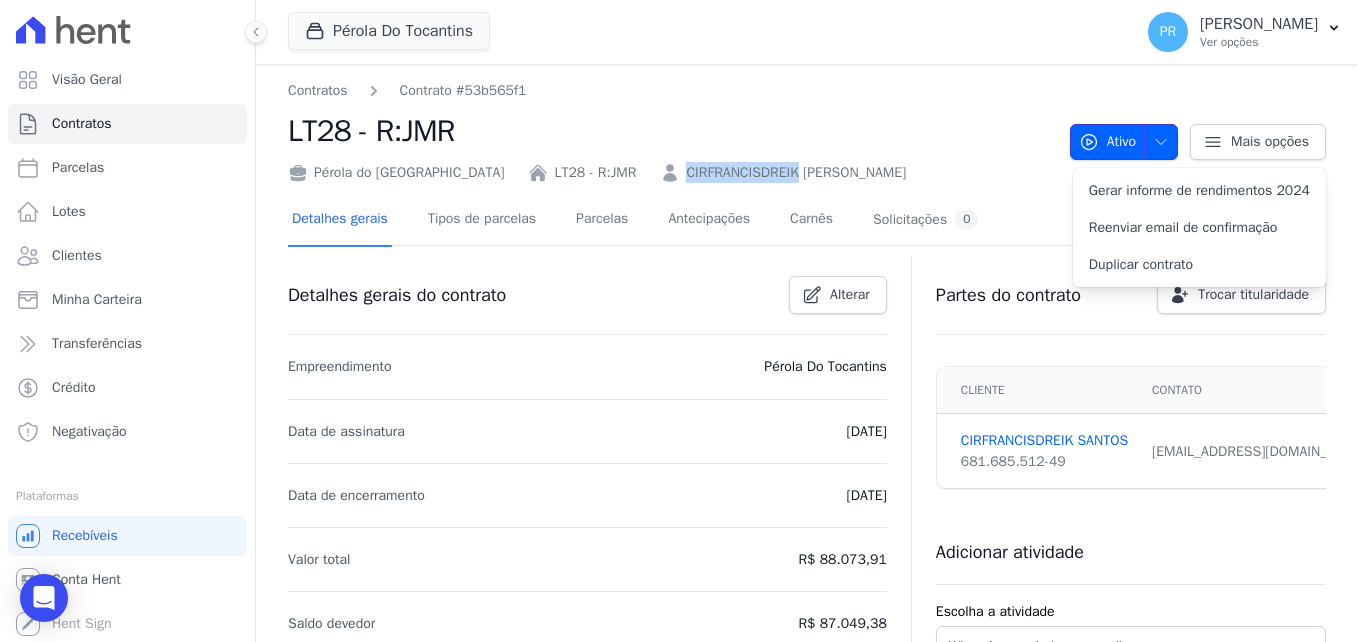 click 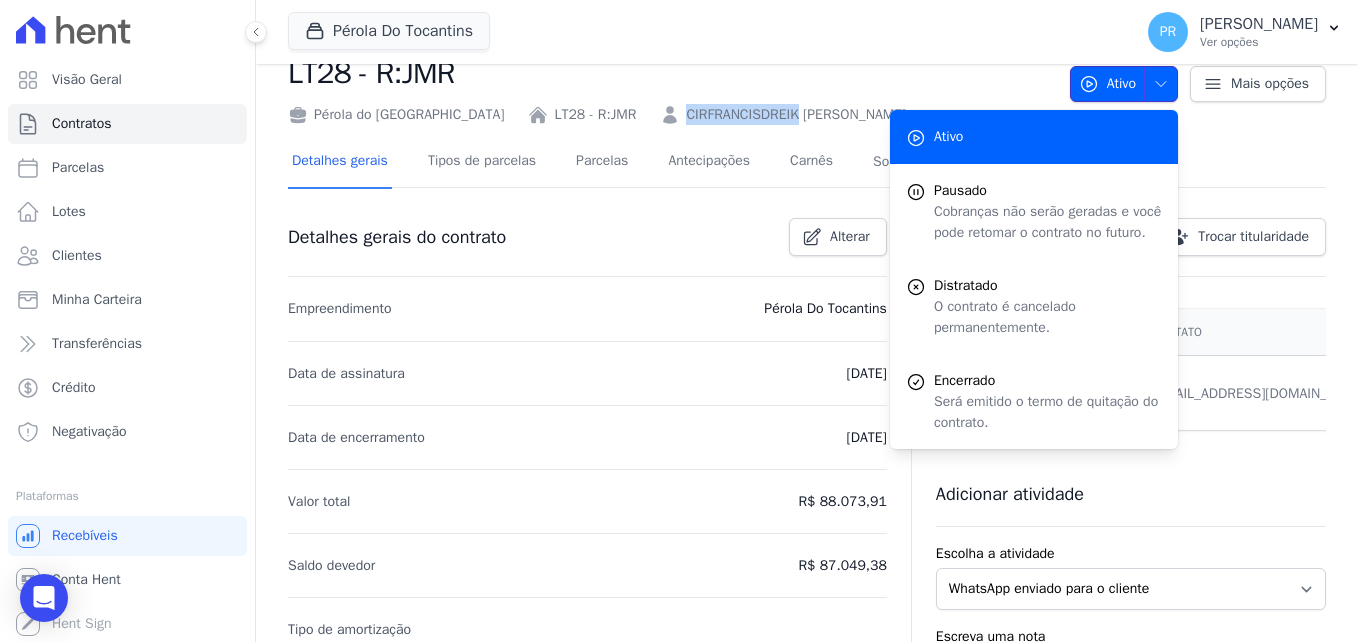 scroll, scrollTop: 0, scrollLeft: 0, axis: both 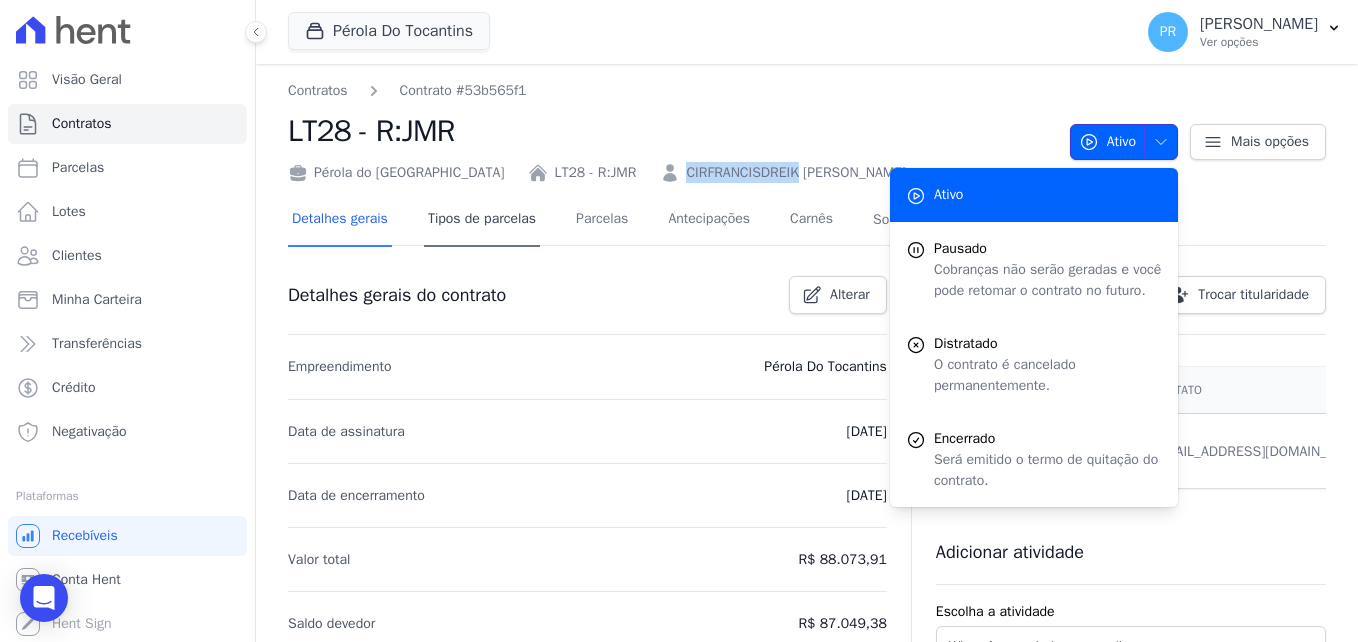 type 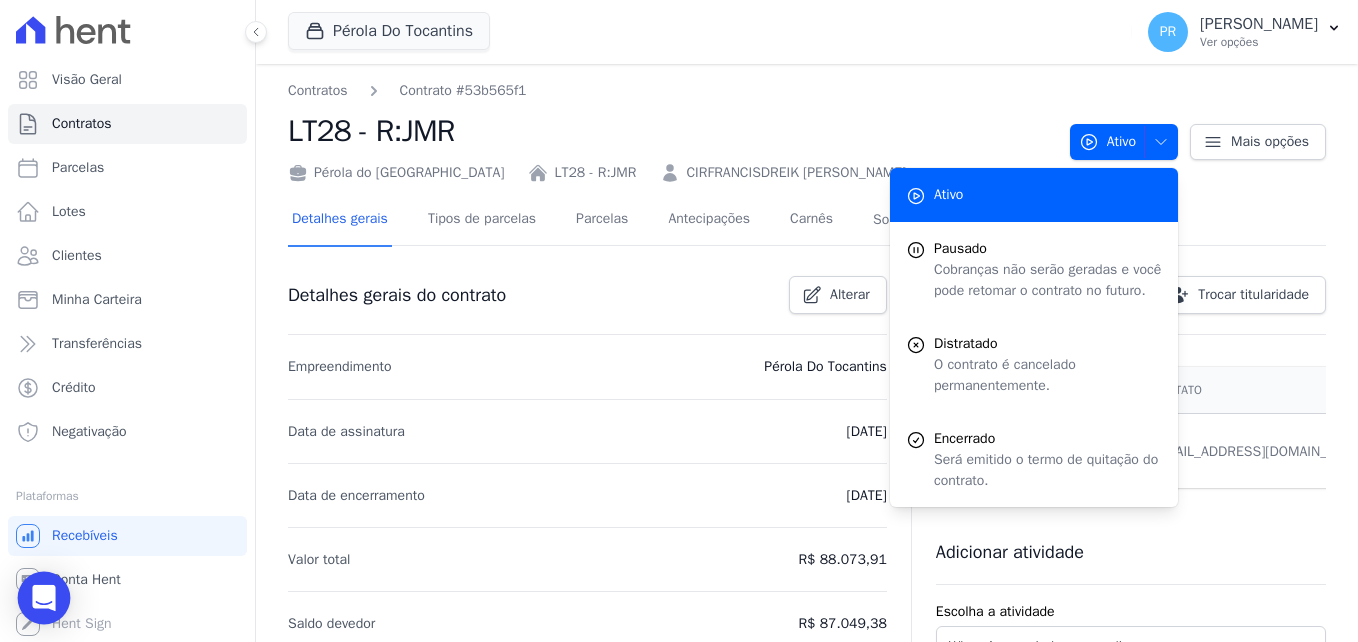 click at bounding box center (44, 598) 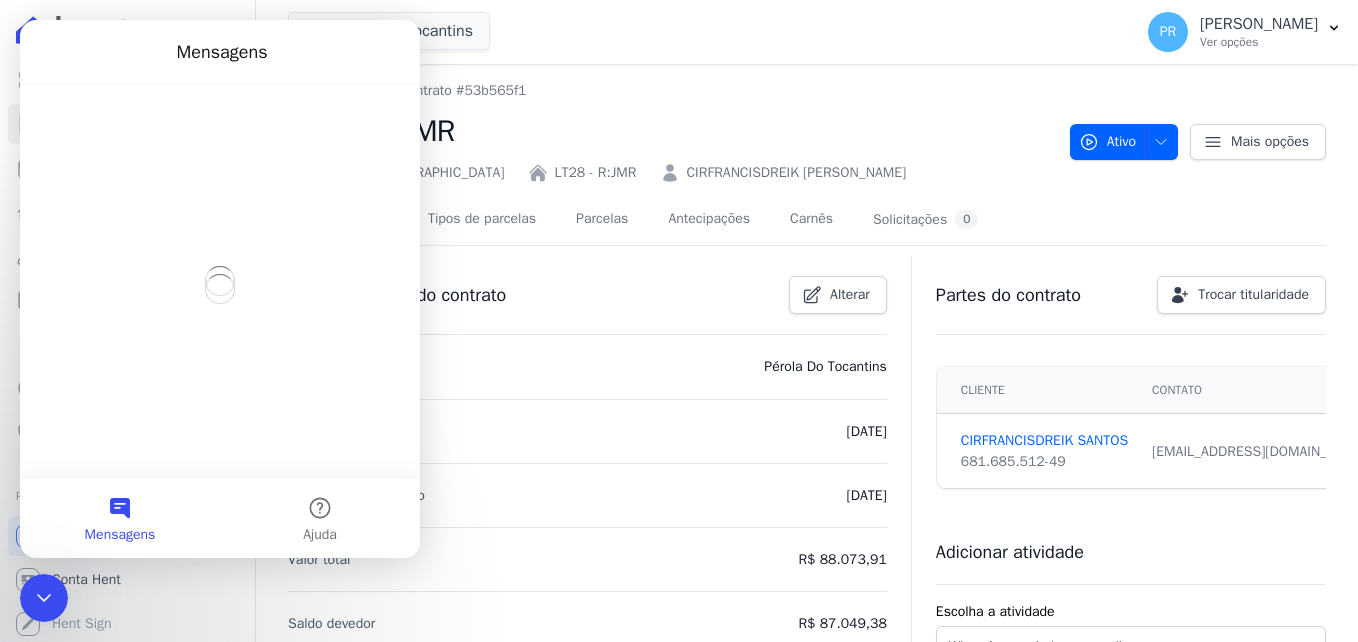 scroll, scrollTop: 0, scrollLeft: 0, axis: both 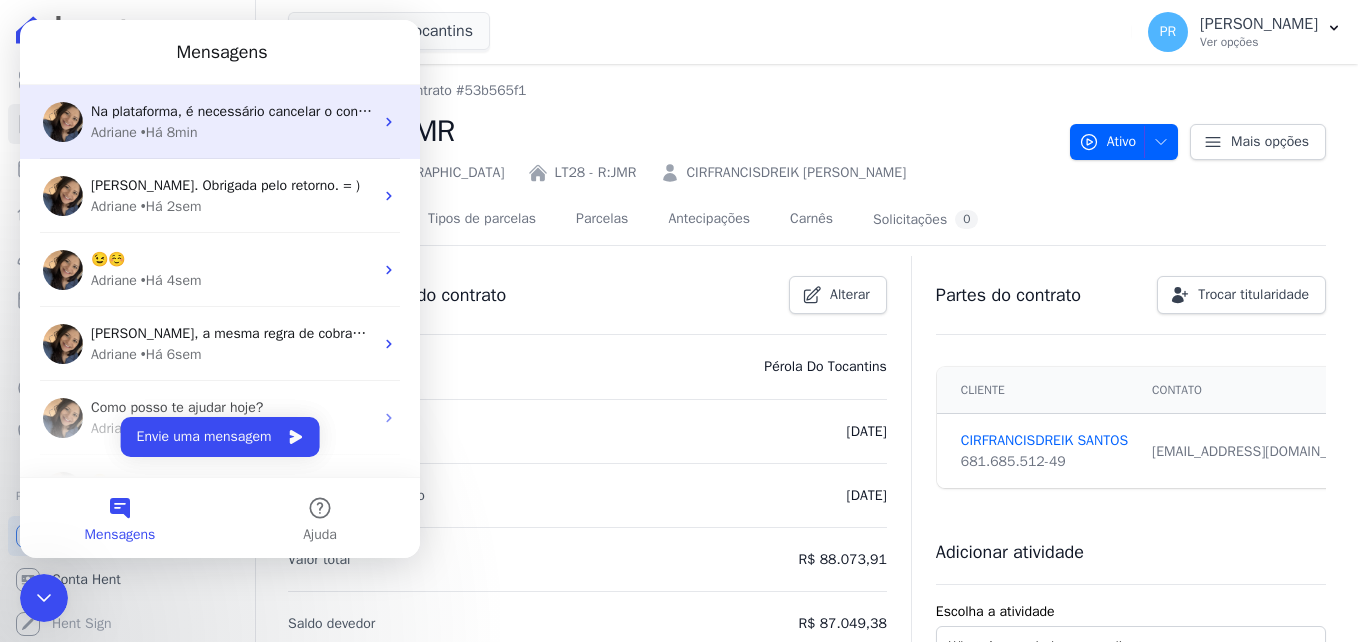 click on "•  Há 8min" at bounding box center [169, 132] 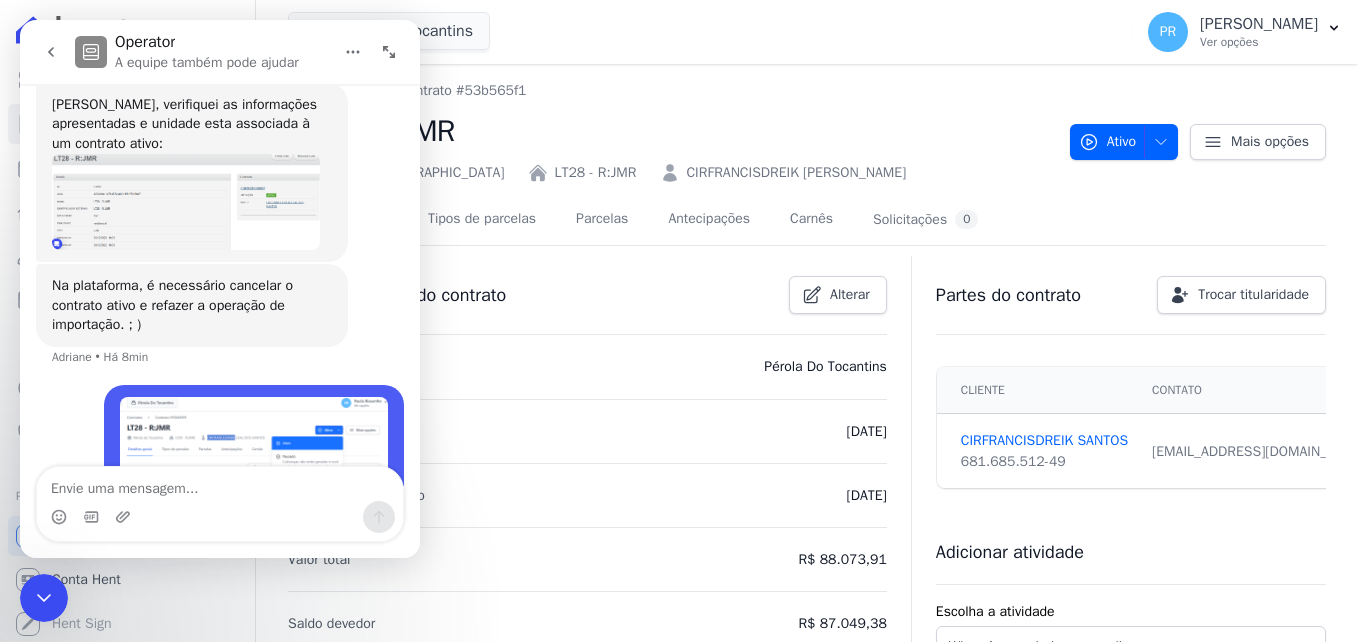 scroll, scrollTop: 648, scrollLeft: 0, axis: vertical 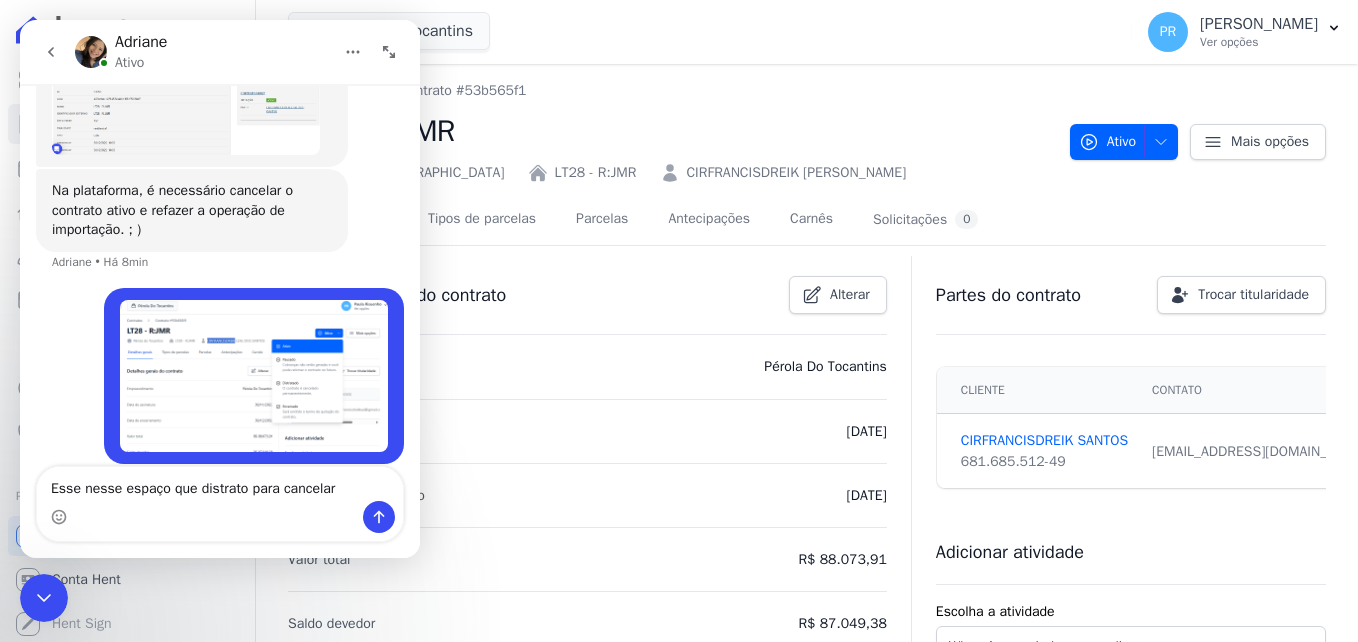 type on "Esse nesse espaço que distrato para cancelar?" 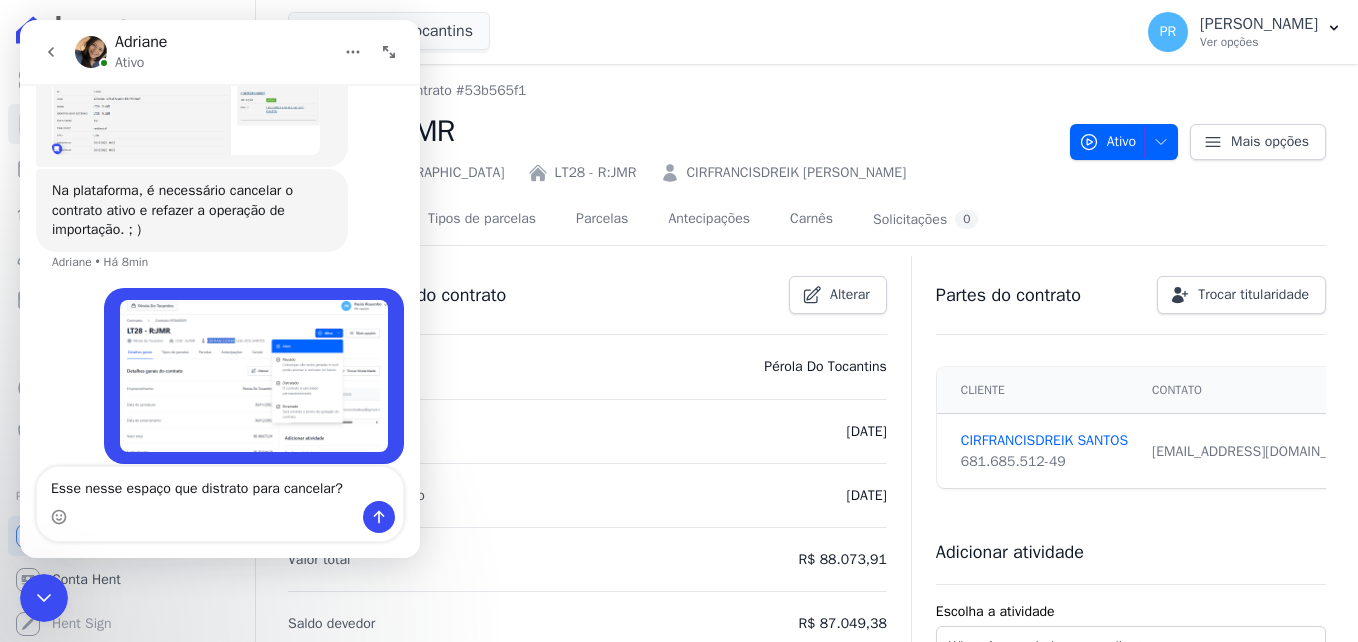 type 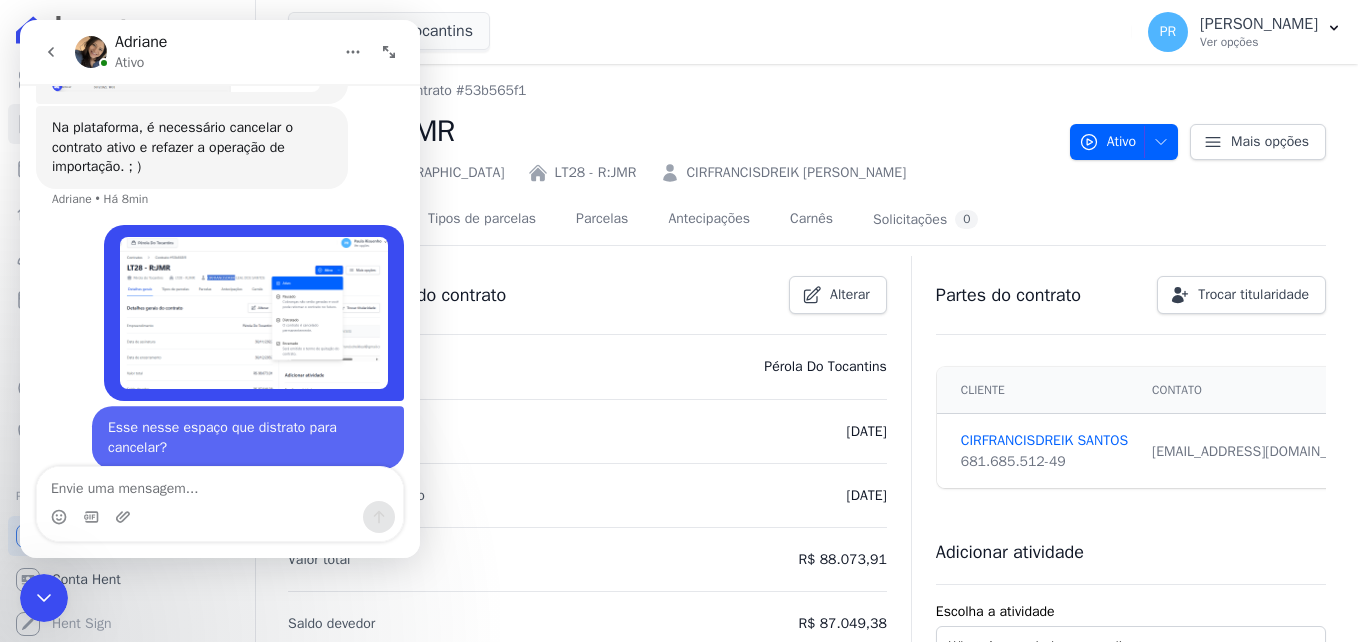 scroll, scrollTop: 713, scrollLeft: 0, axis: vertical 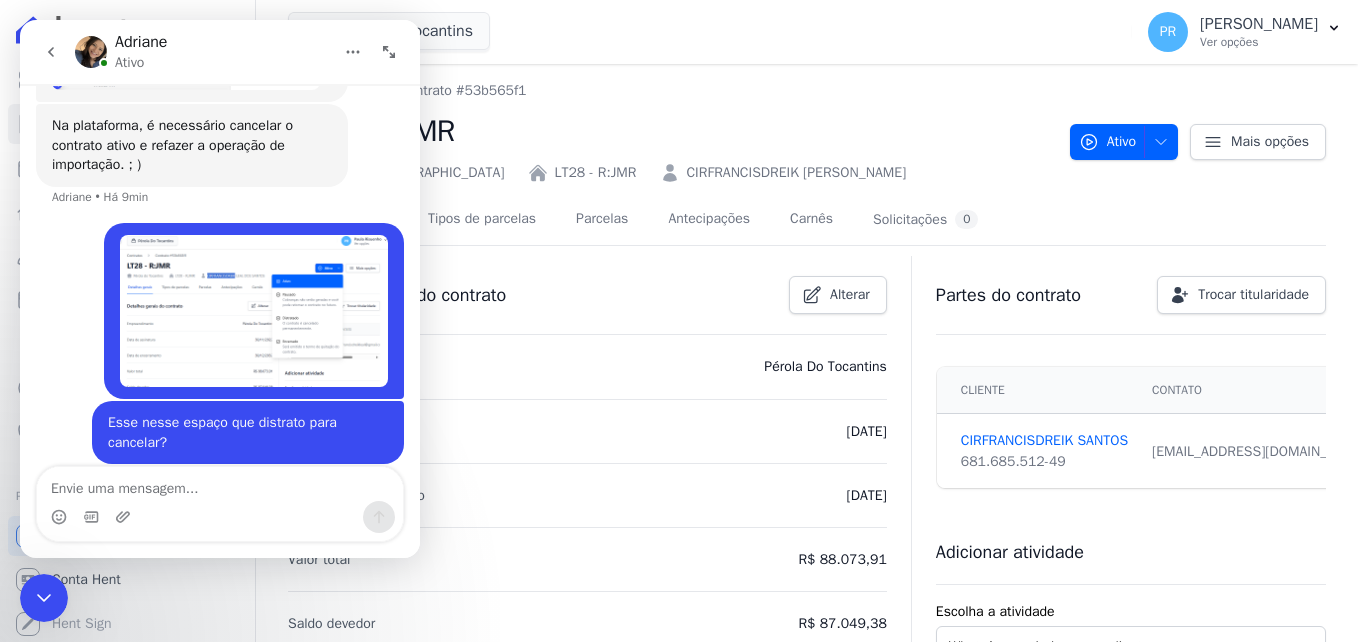 click at bounding box center (254, 311) 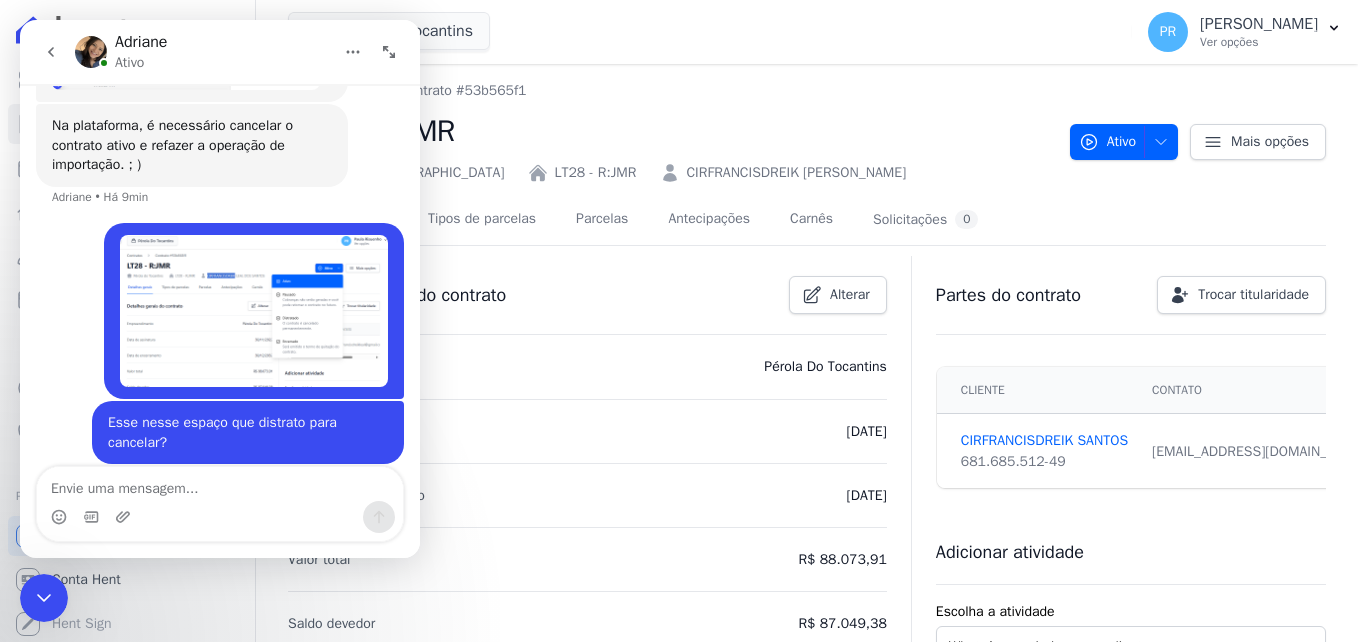 scroll, scrollTop: 0, scrollLeft: 0, axis: both 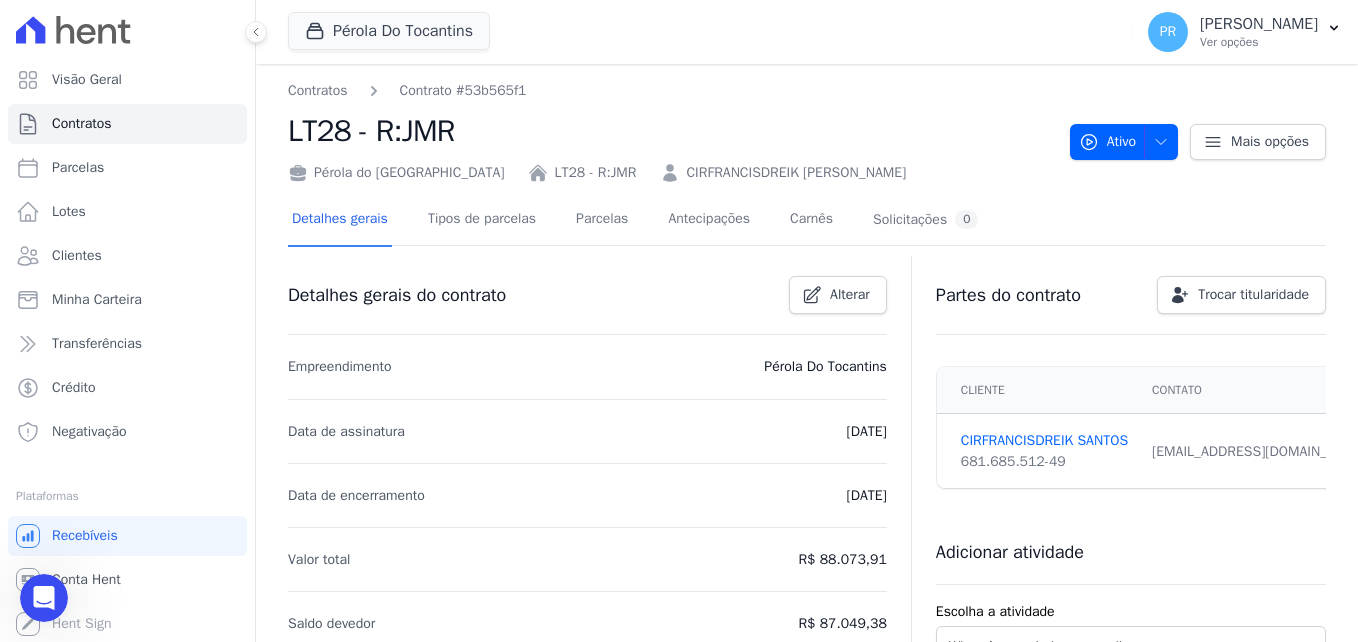 click 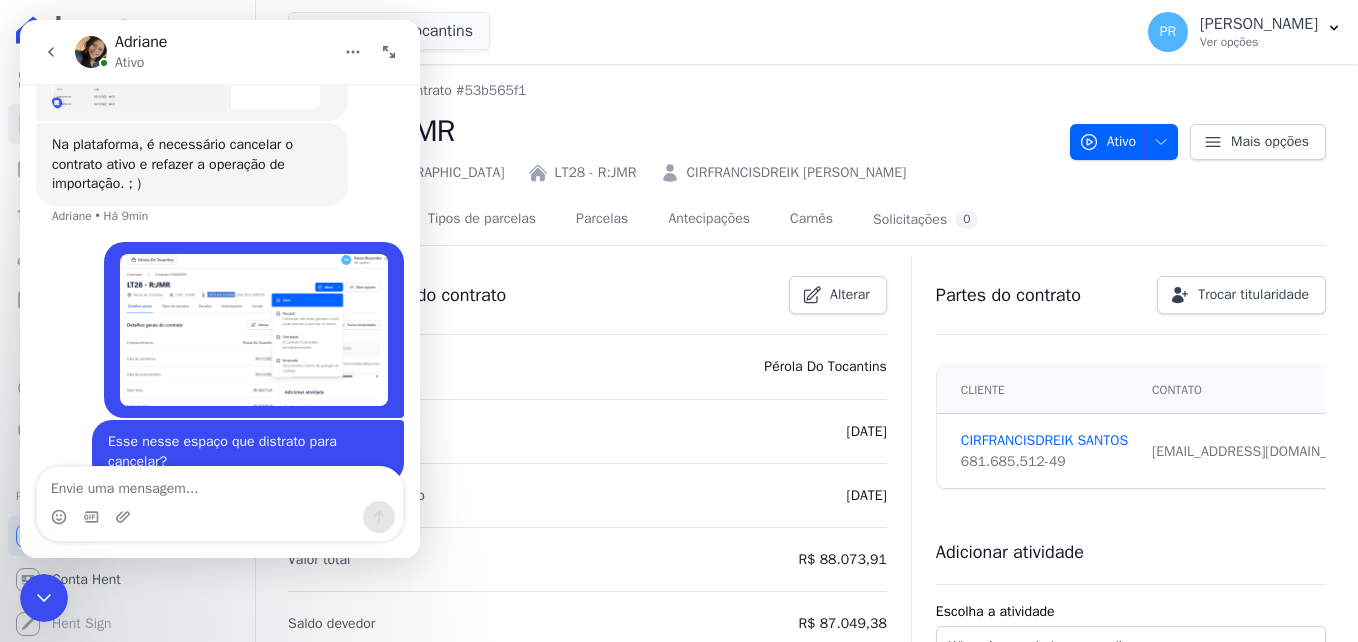 scroll, scrollTop: 713, scrollLeft: 0, axis: vertical 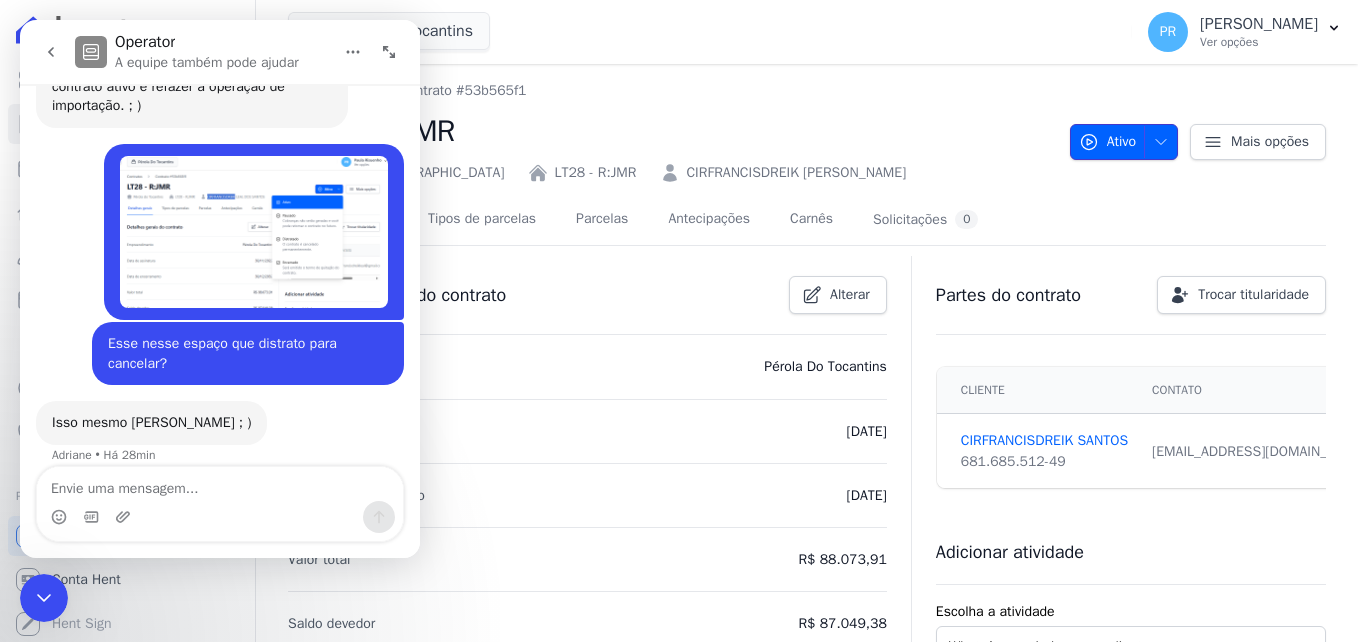 click 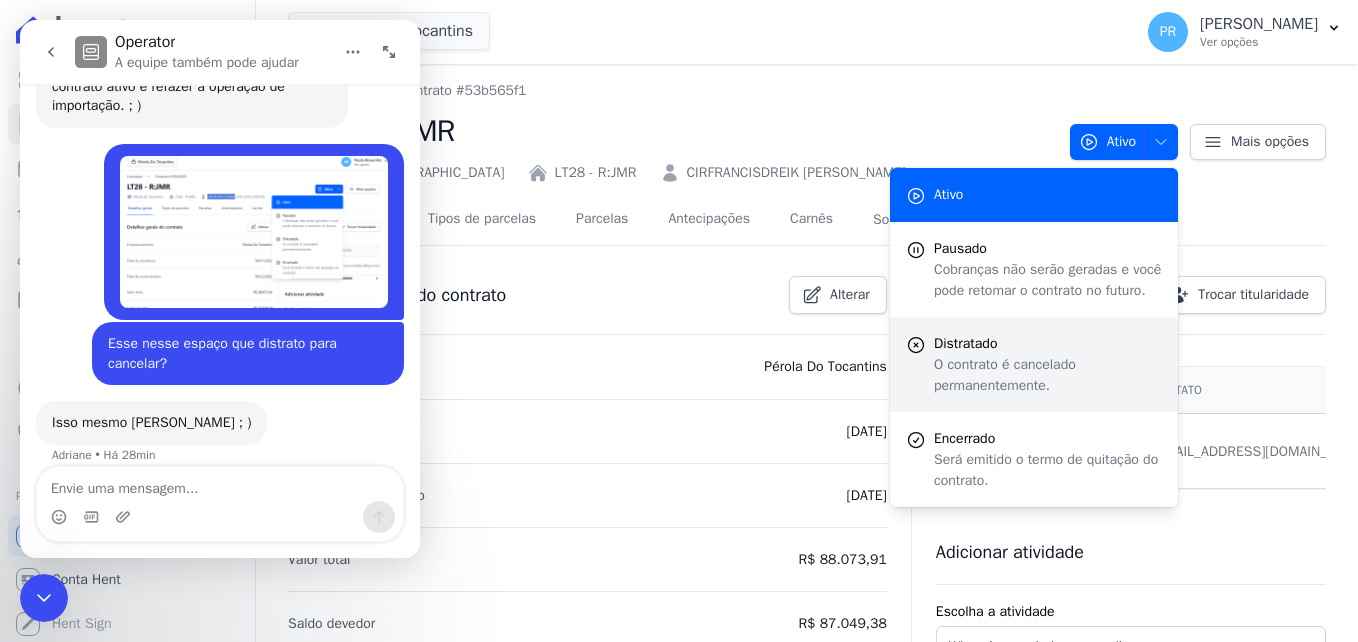 click on "O contrato é cancelado permanentemente." at bounding box center (1048, 375) 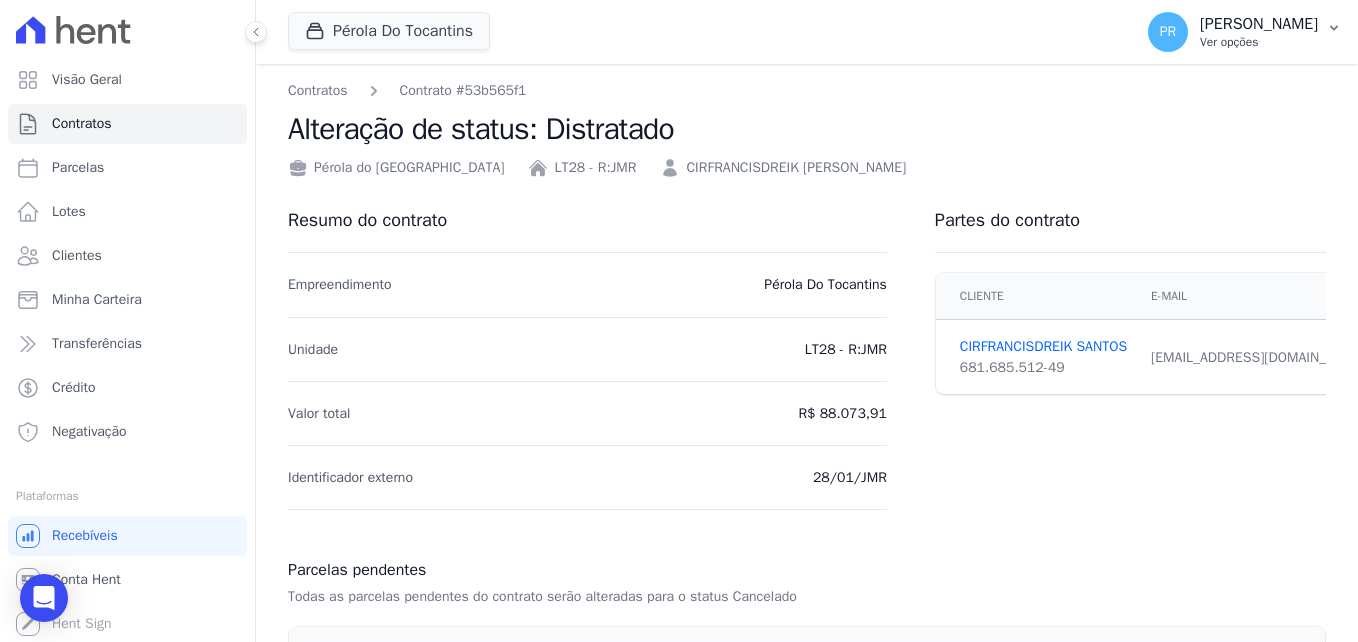 click on "[PERSON_NAME]" at bounding box center [1259, 24] 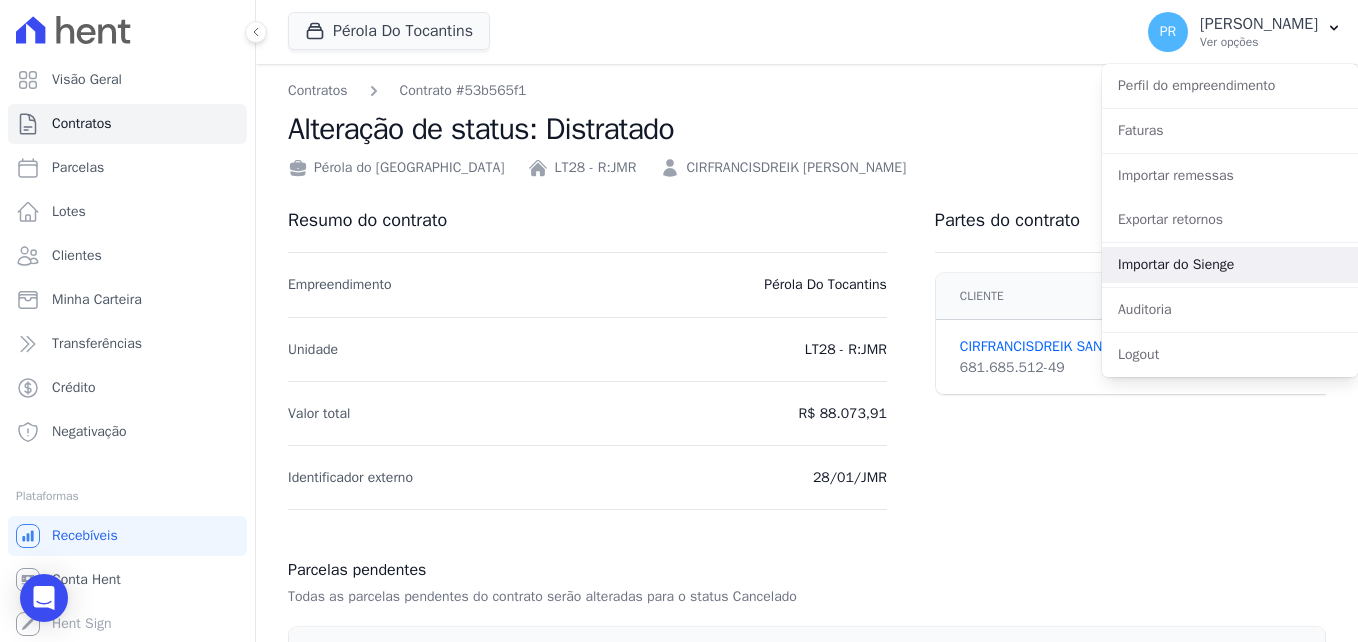 click on "Importar do Sienge" at bounding box center [1230, 265] 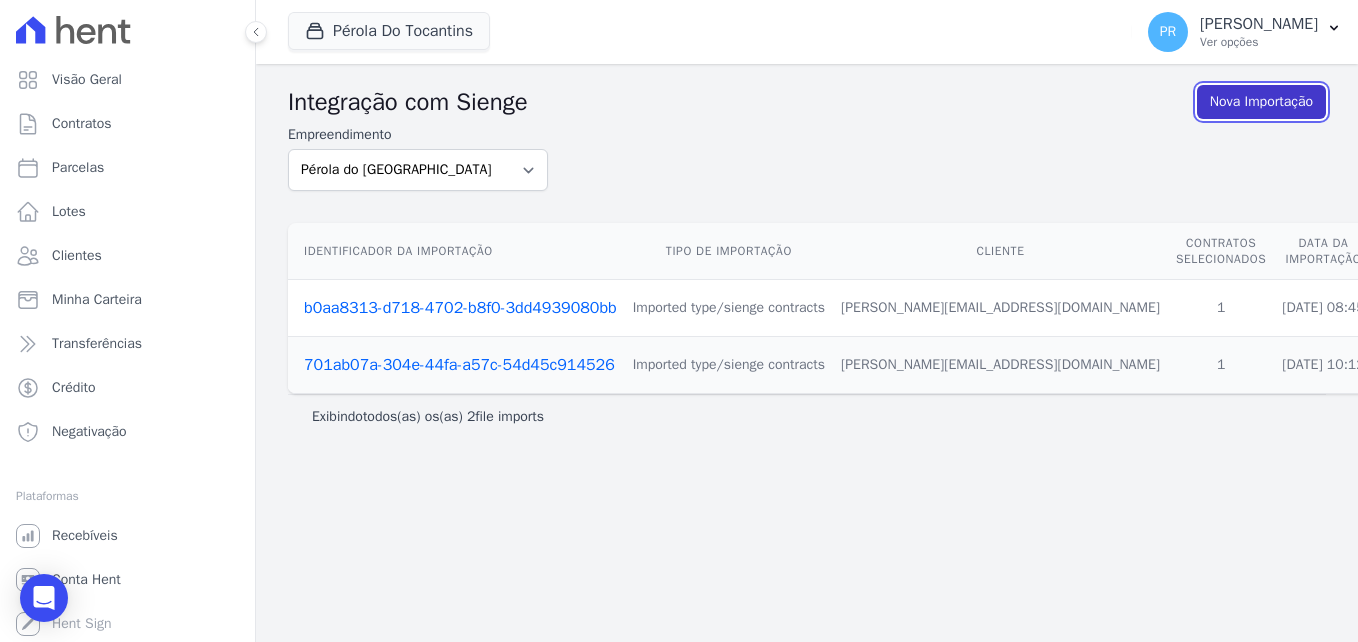 click on "Nova Importação" at bounding box center [1261, 102] 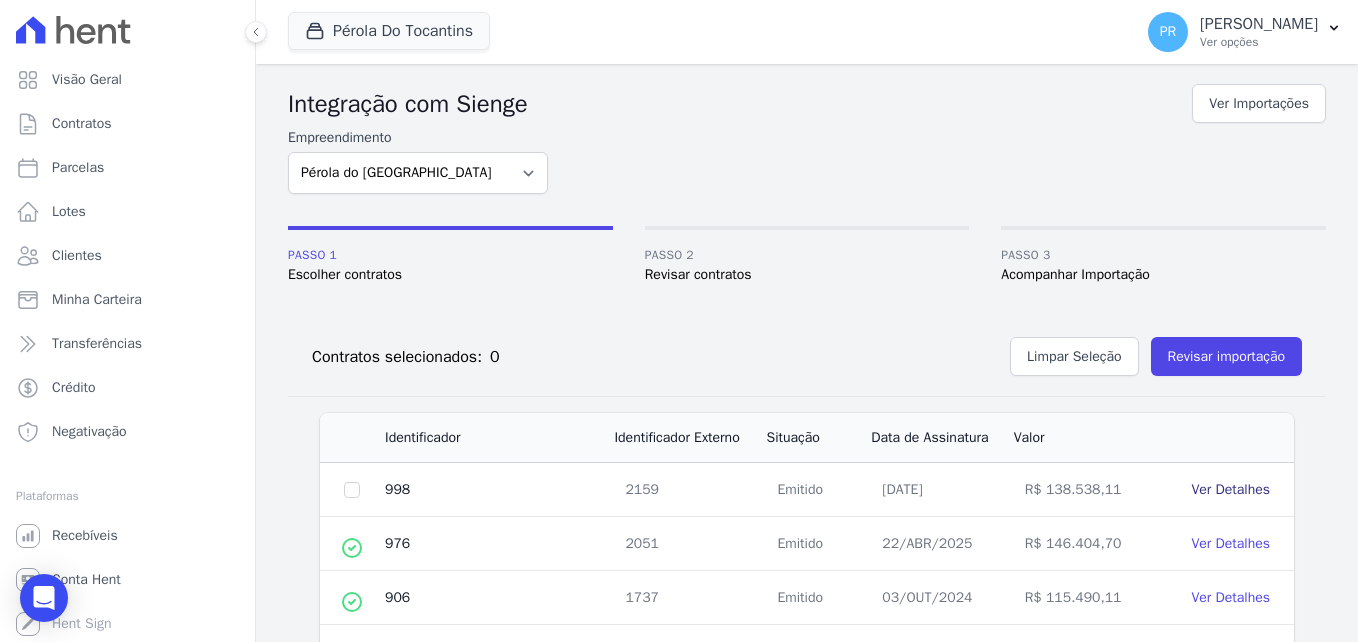 click on "Ver Detalhes" at bounding box center [1230, 489] 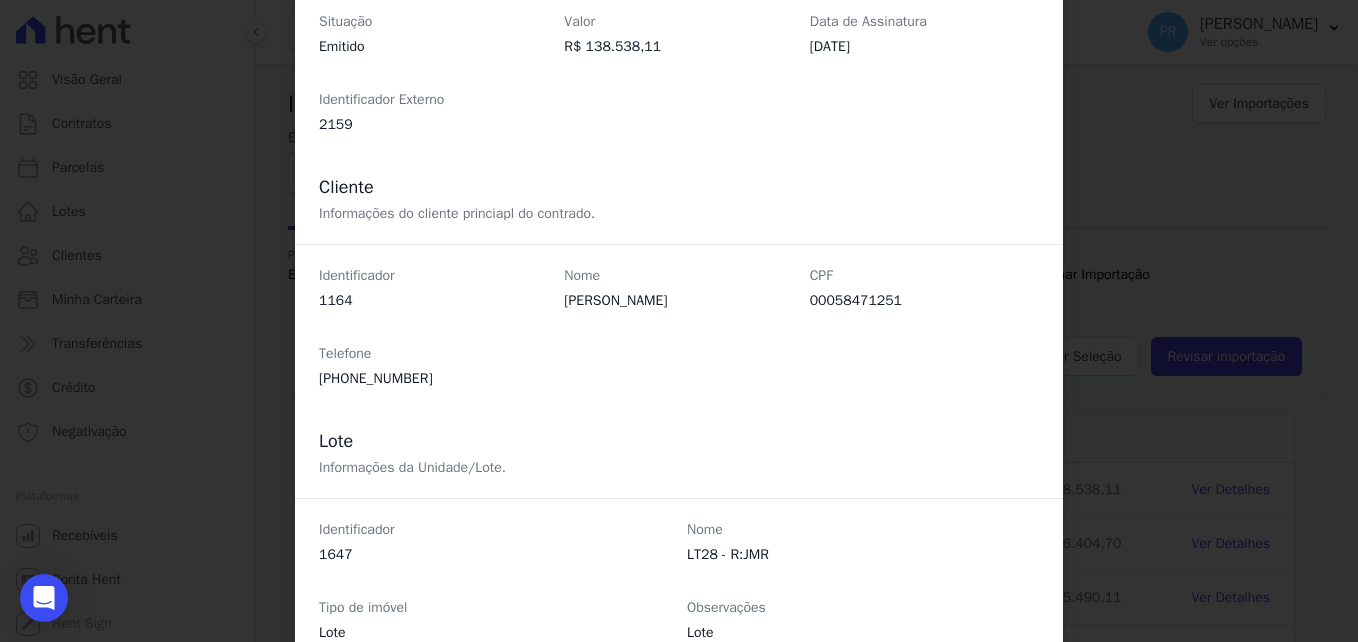 scroll, scrollTop: 638, scrollLeft: 0, axis: vertical 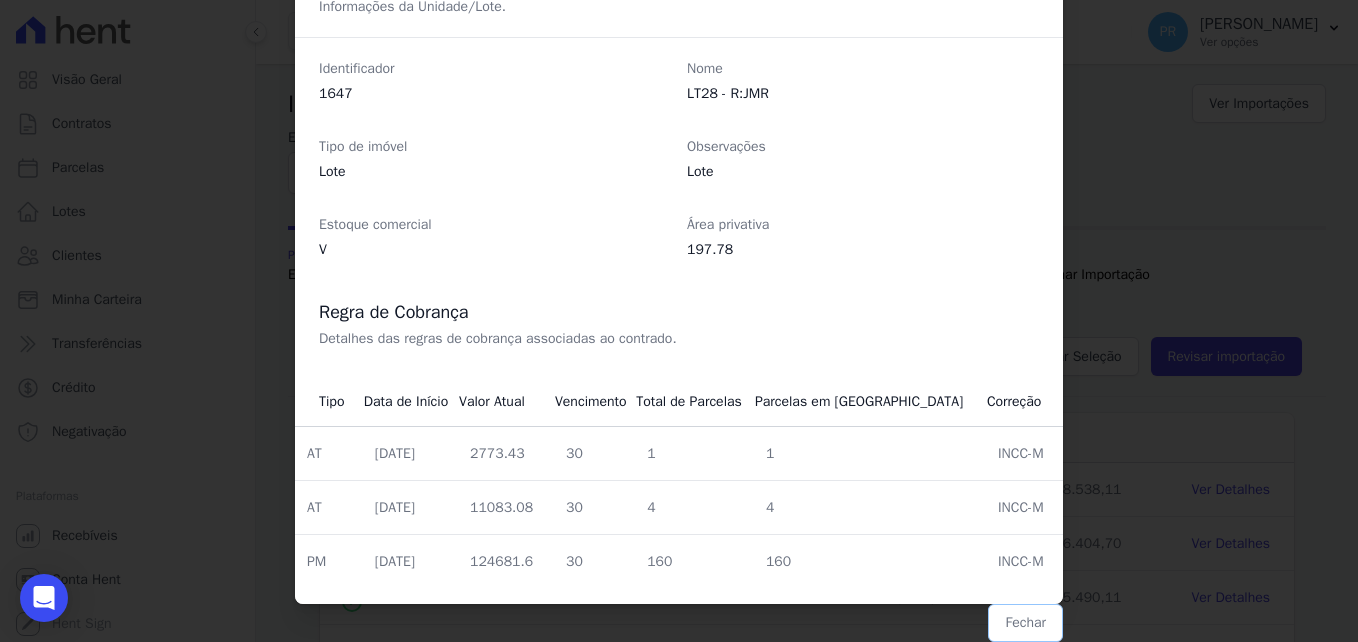 click on "Fechar" at bounding box center [1025, 623] 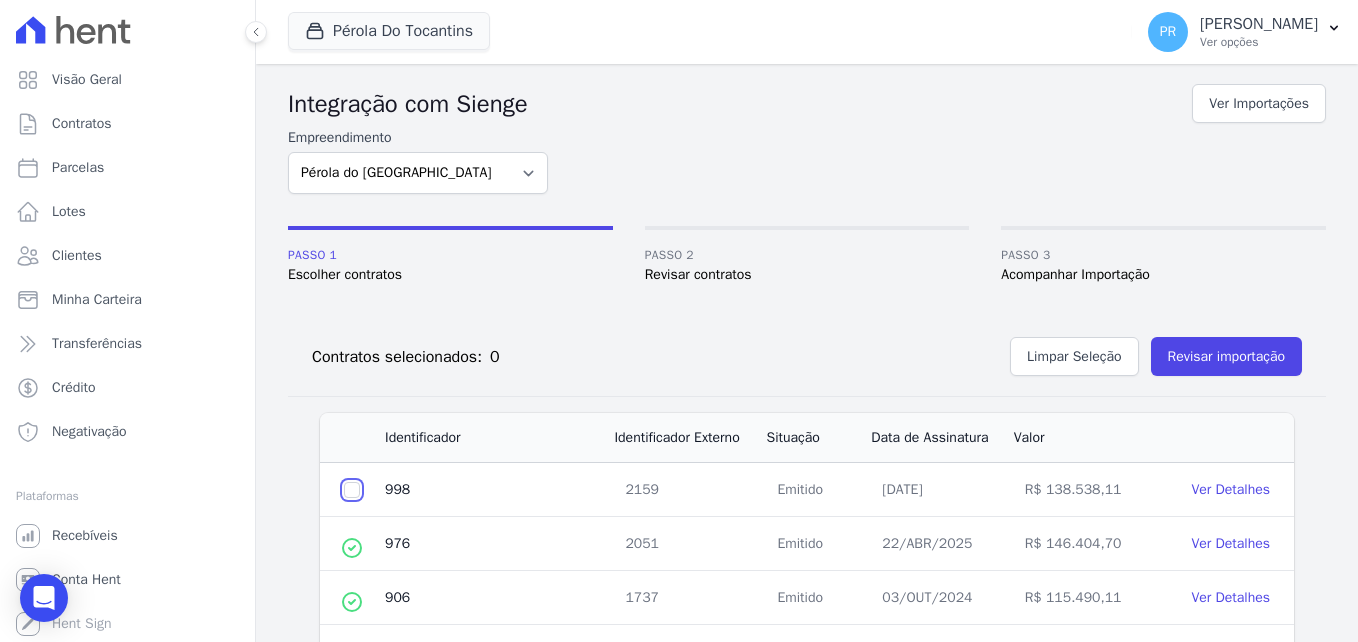 click at bounding box center (352, 490) 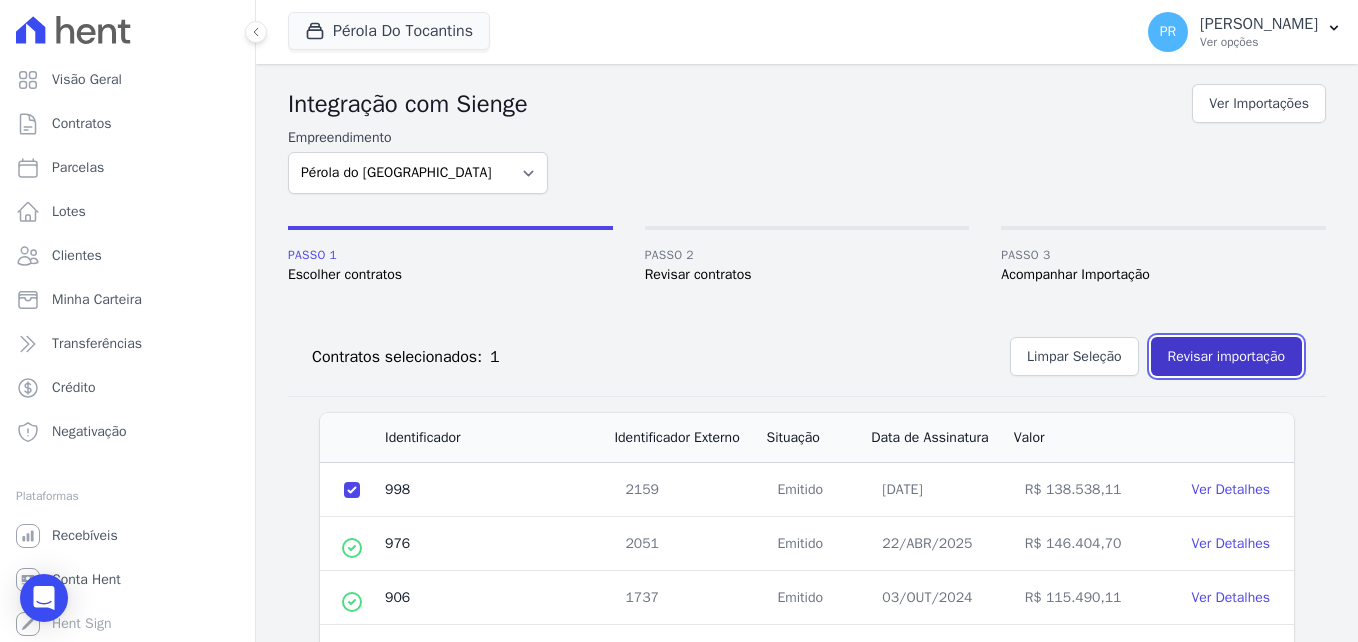 click on "Revisar importação" at bounding box center (1226, 356) 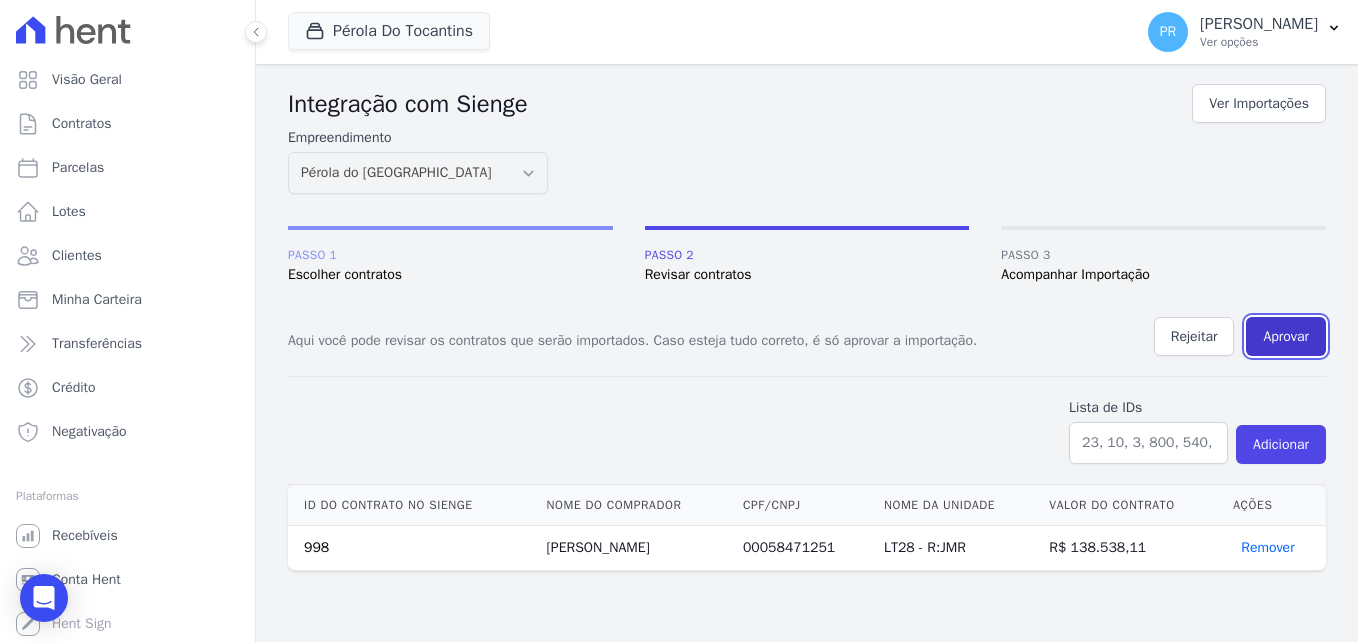 click on "Aprovar" at bounding box center (1286, 336) 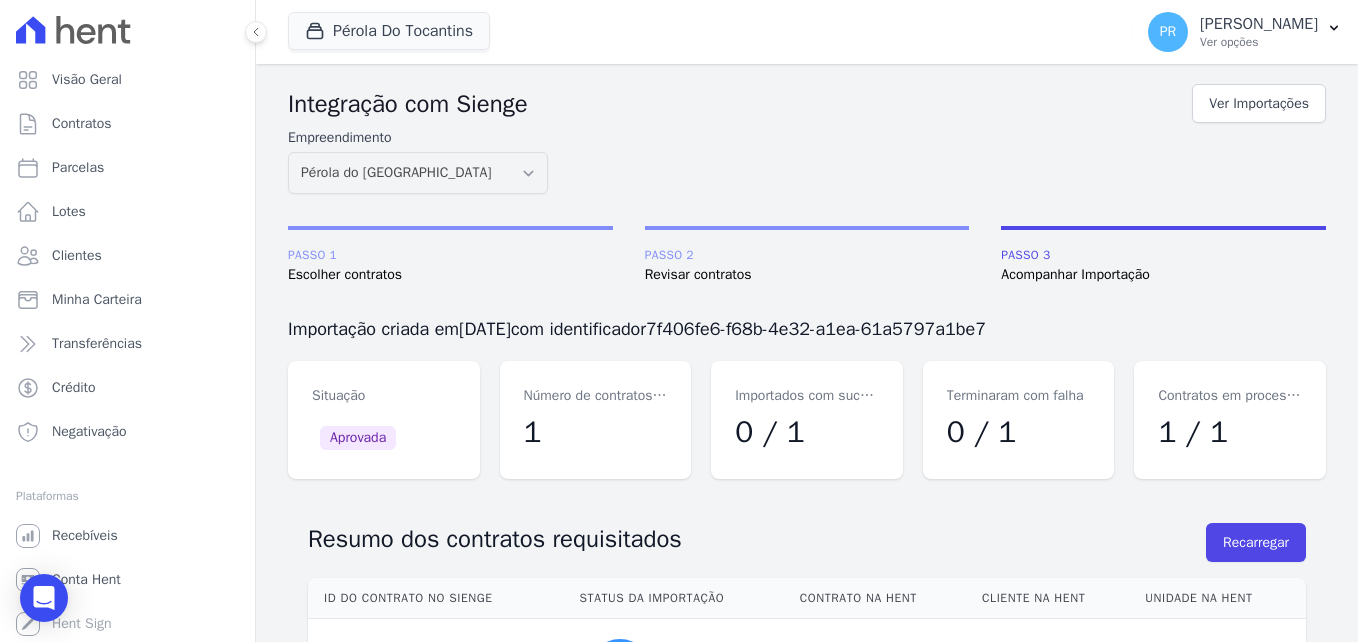 scroll, scrollTop: 123, scrollLeft: 0, axis: vertical 